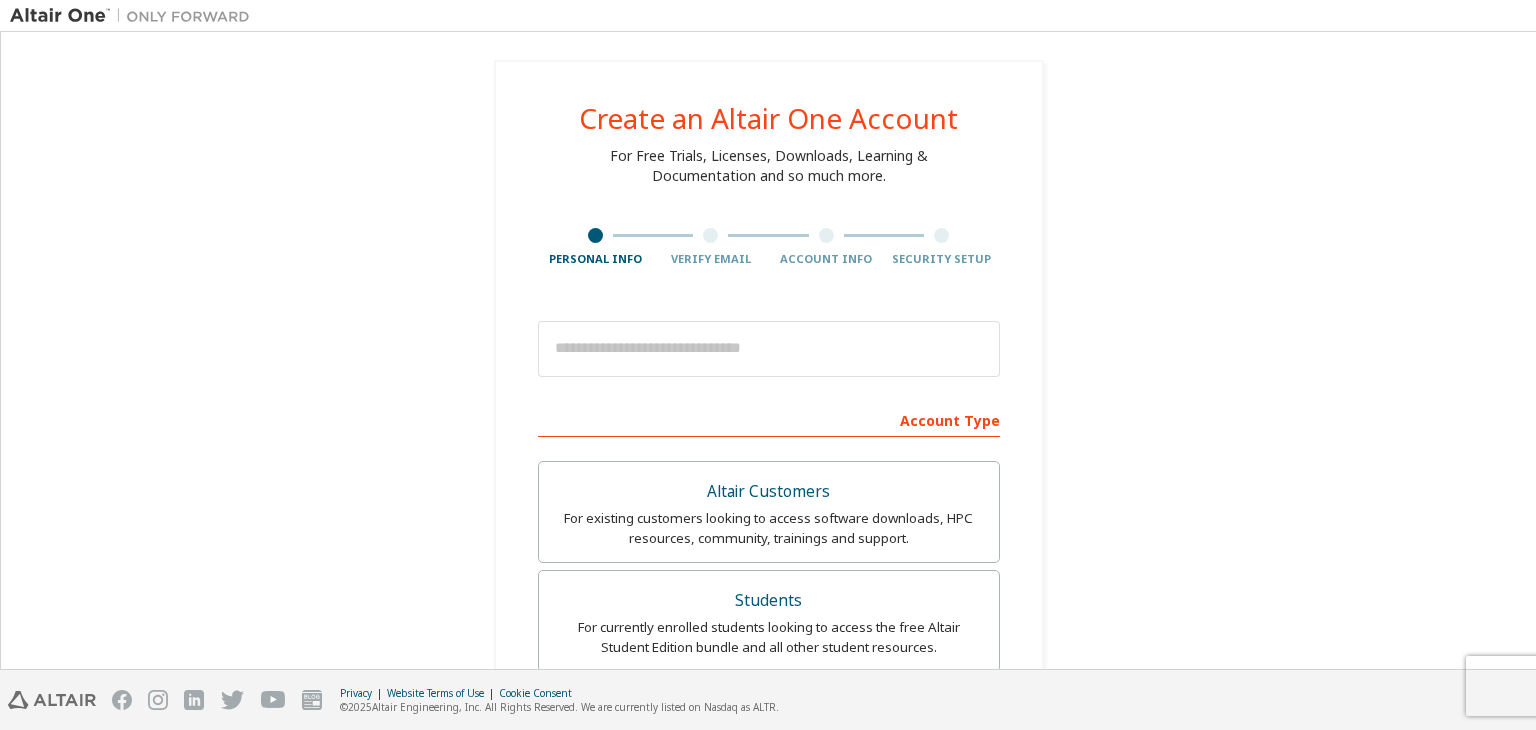 scroll, scrollTop: 0, scrollLeft: 0, axis: both 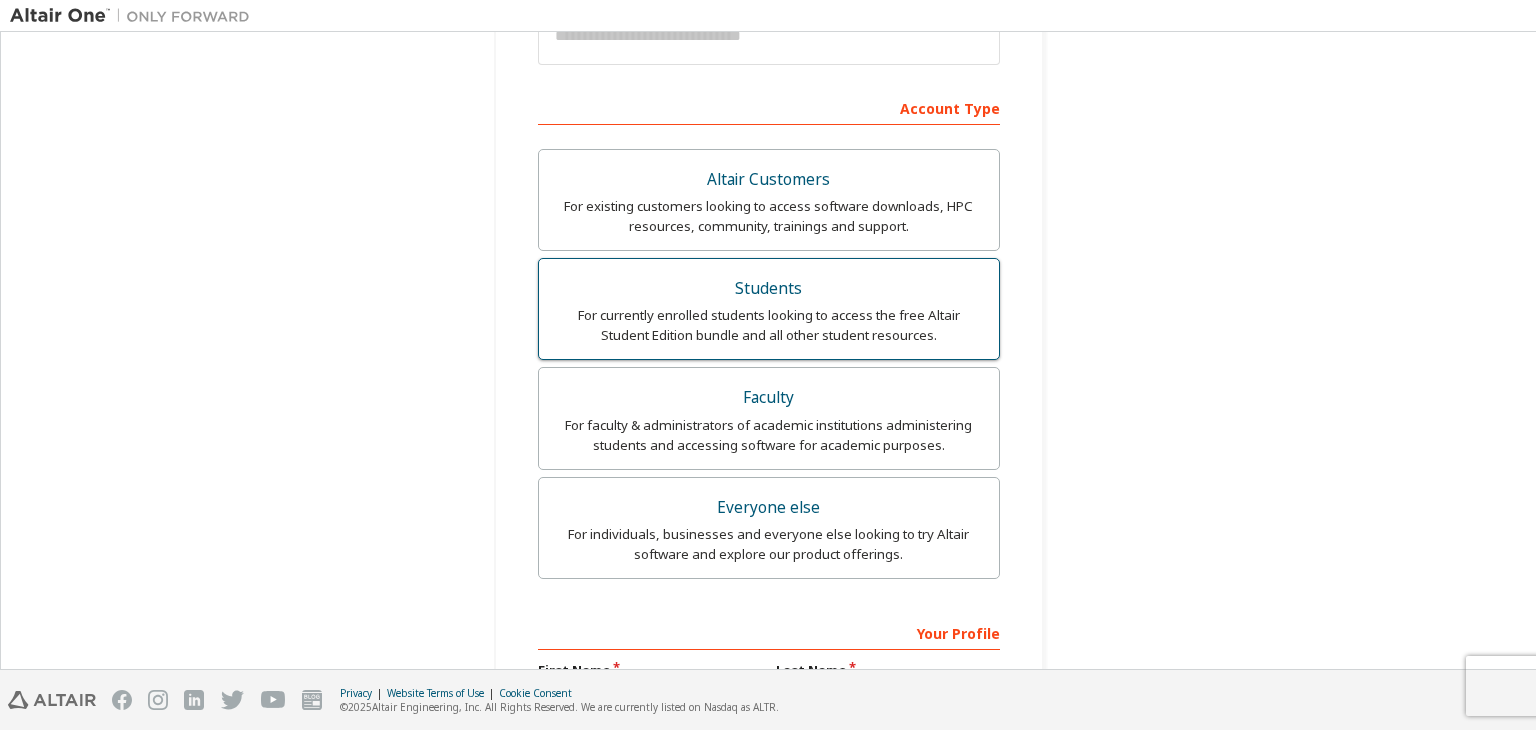 click on "For currently enrolled students looking to access the free Altair Student Edition bundle and all other student resources." at bounding box center (769, 325) 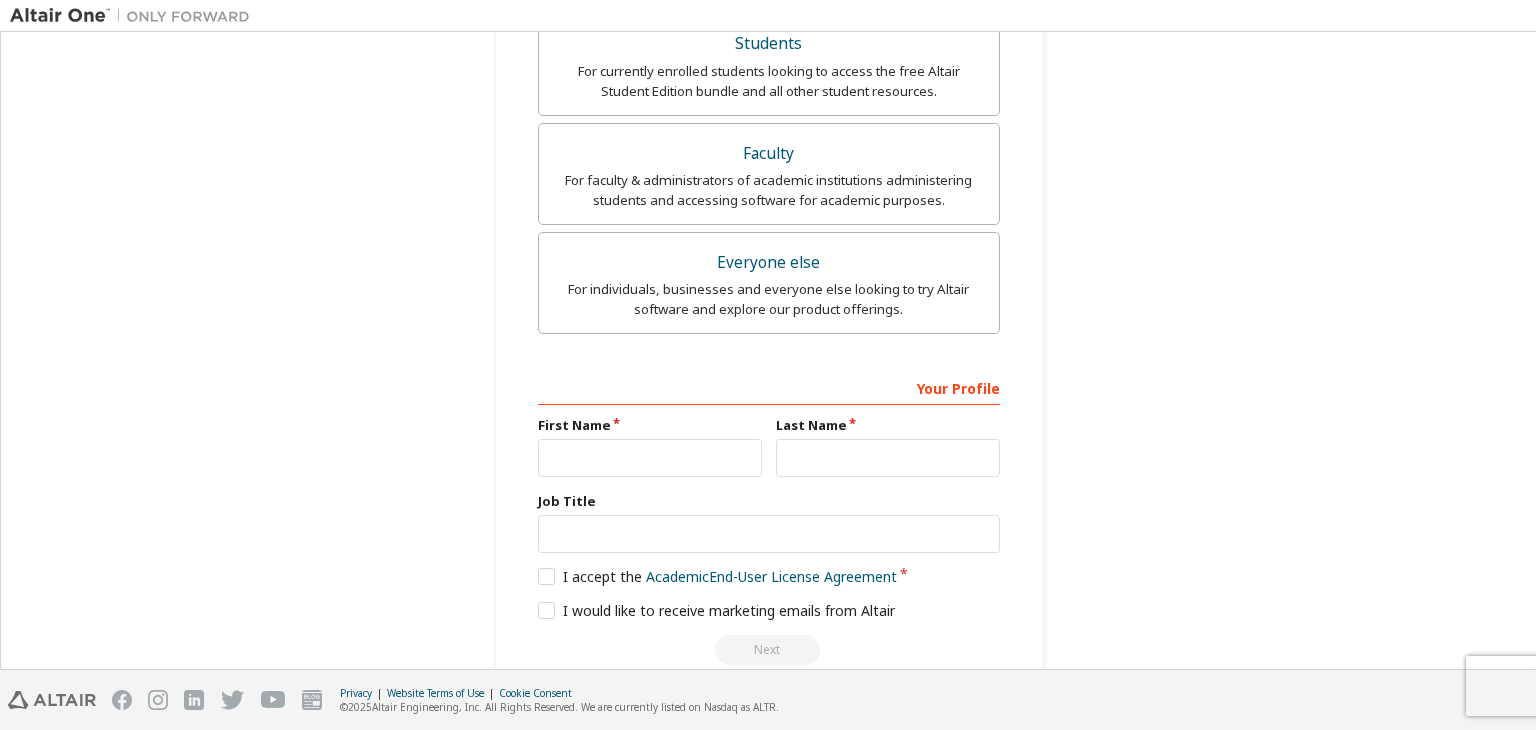 scroll, scrollTop: 668, scrollLeft: 0, axis: vertical 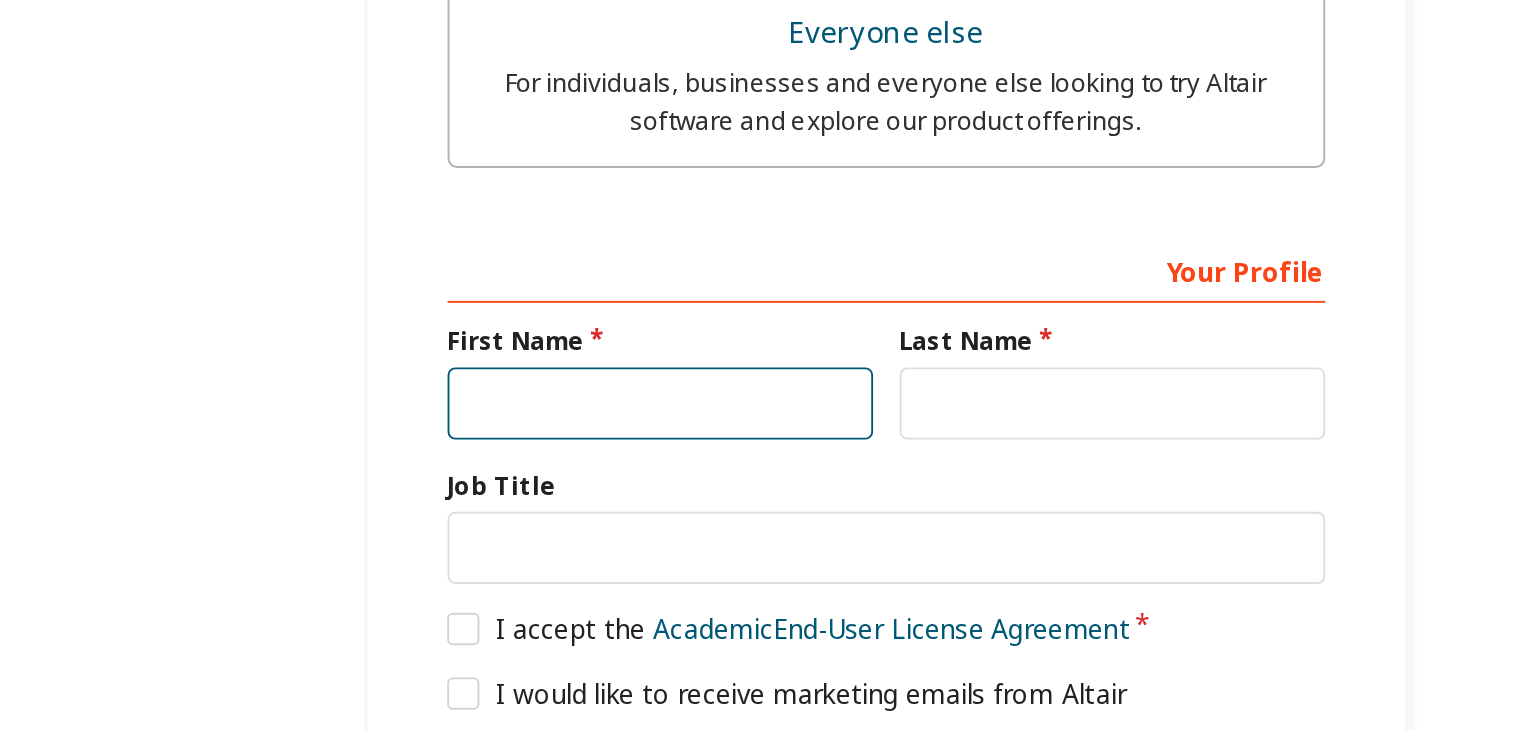 click at bounding box center [650, 422] 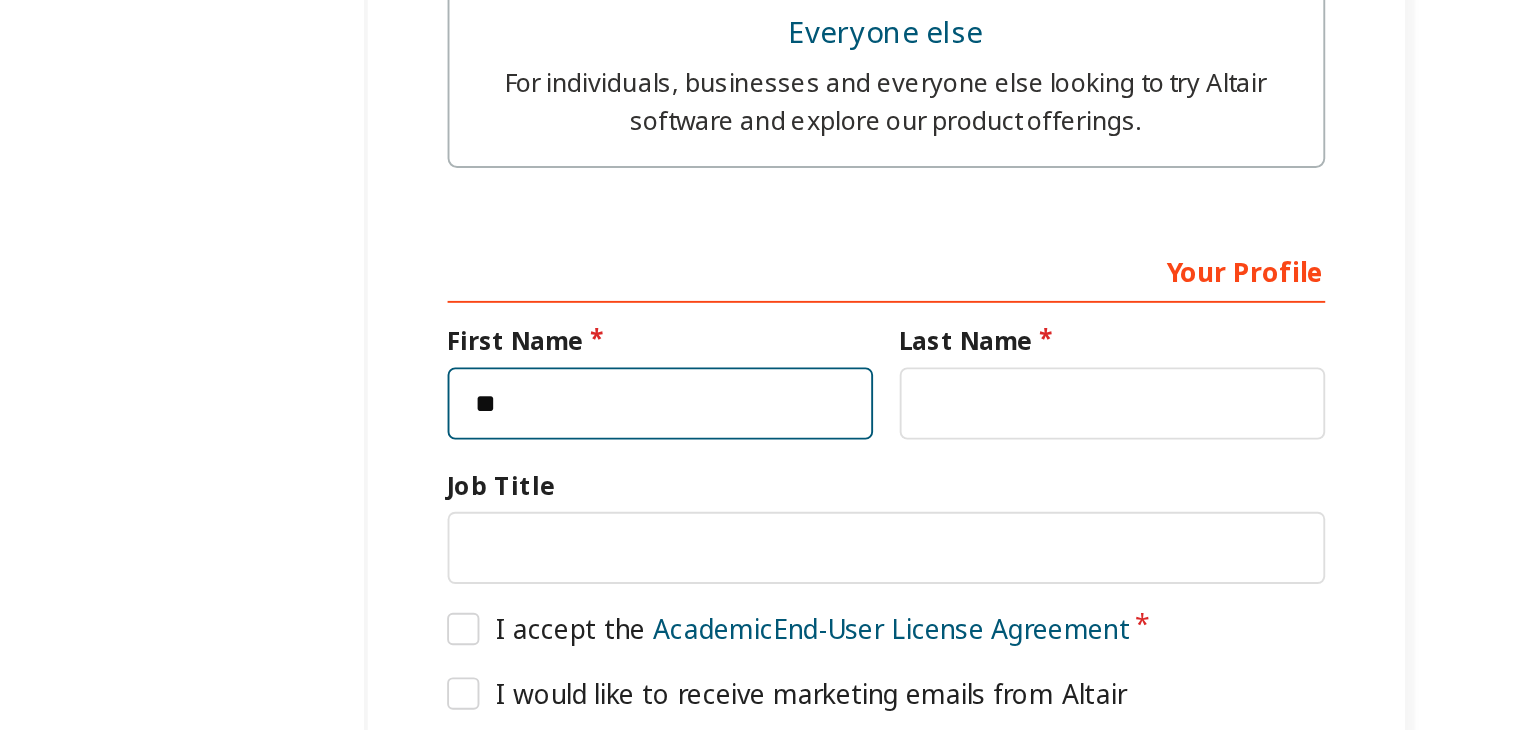 type on "**********" 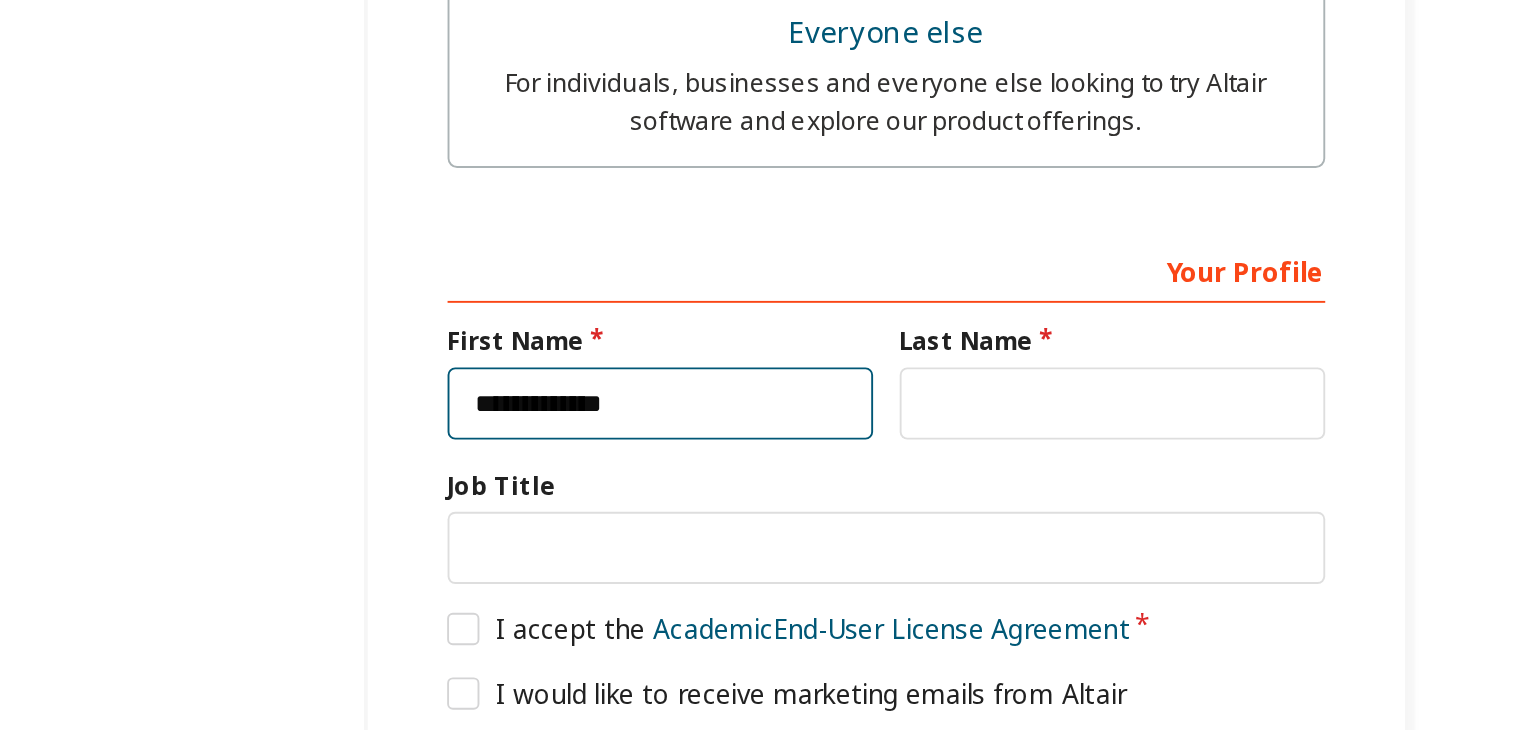 click on "**********" at bounding box center (650, 422) 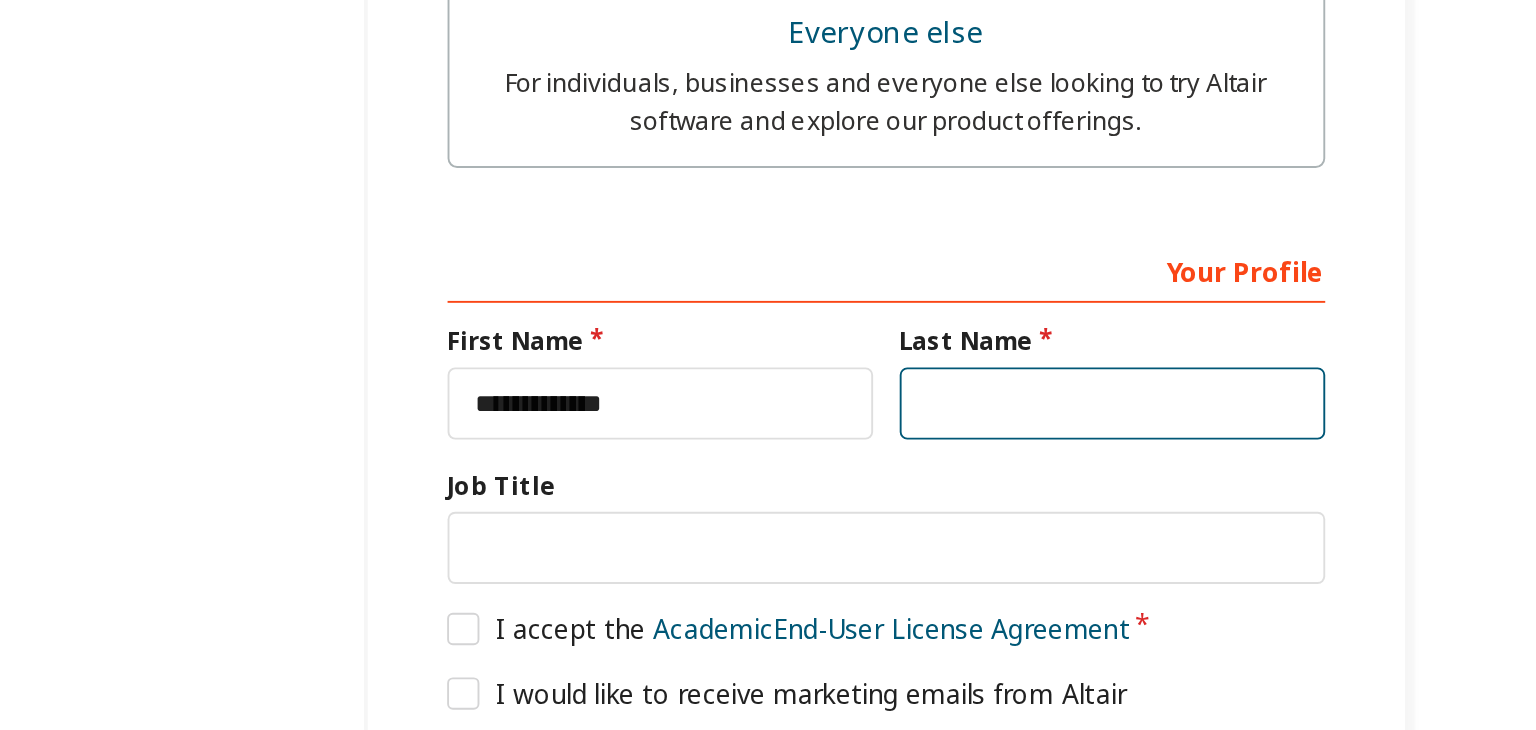 click at bounding box center (888, 422) 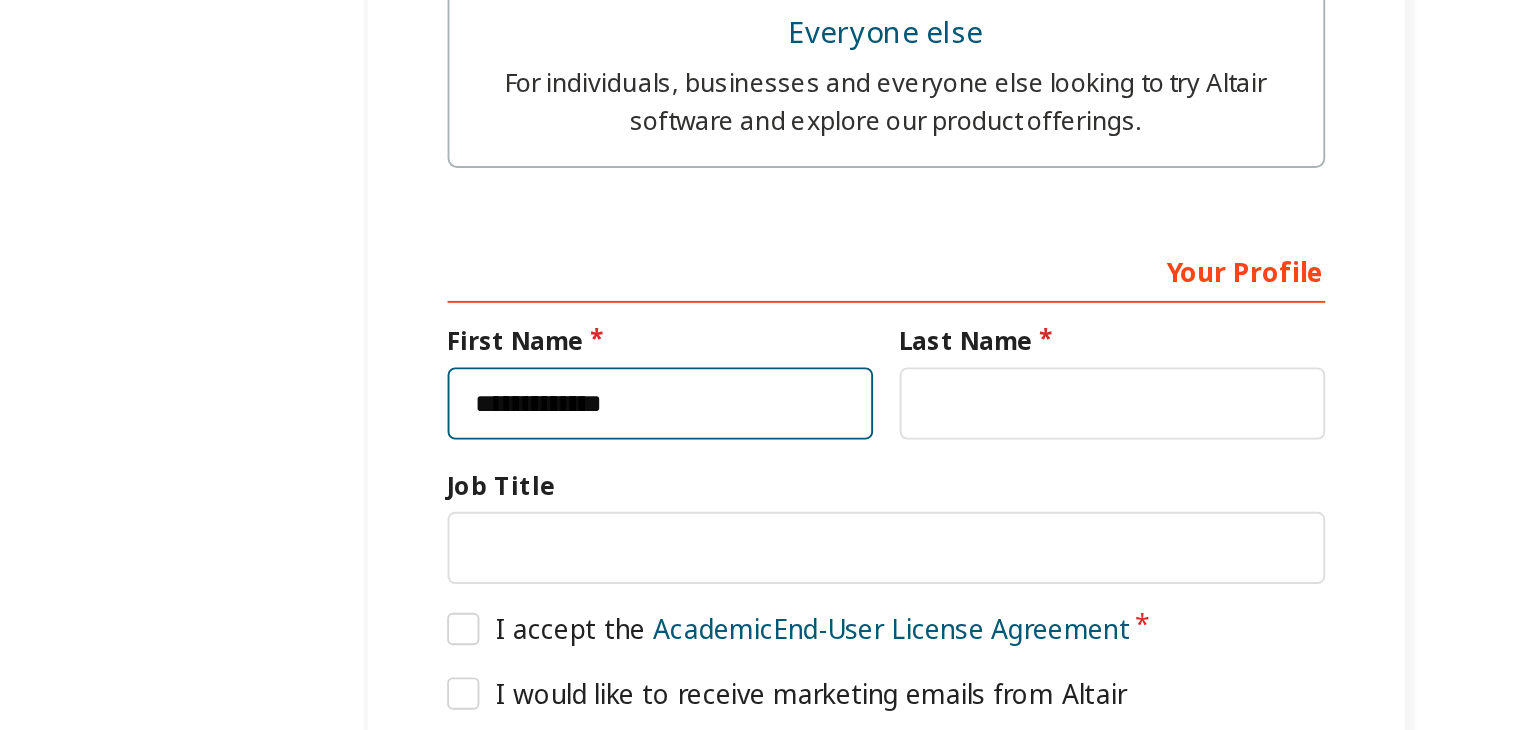 click on "**********" at bounding box center [650, 422] 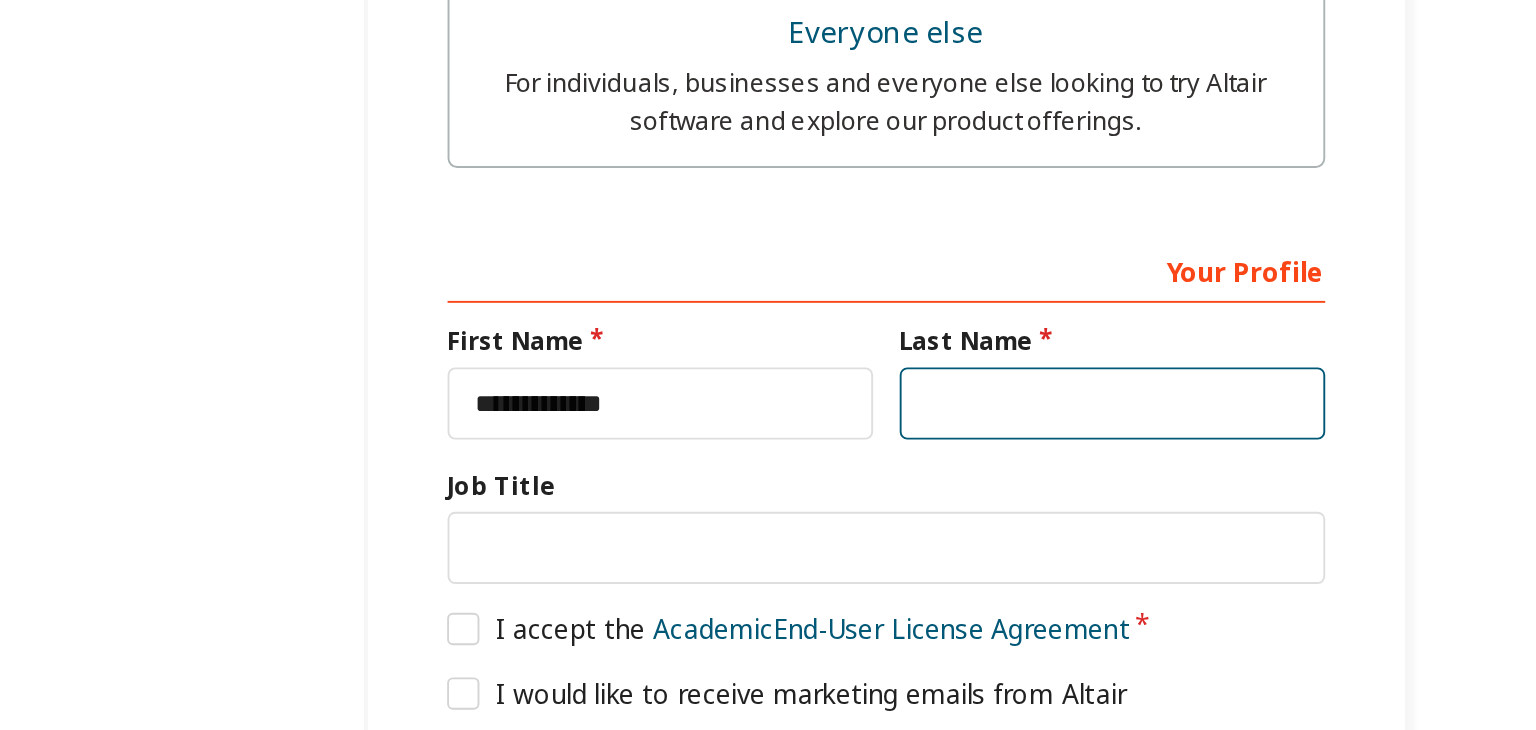 click at bounding box center [888, 422] 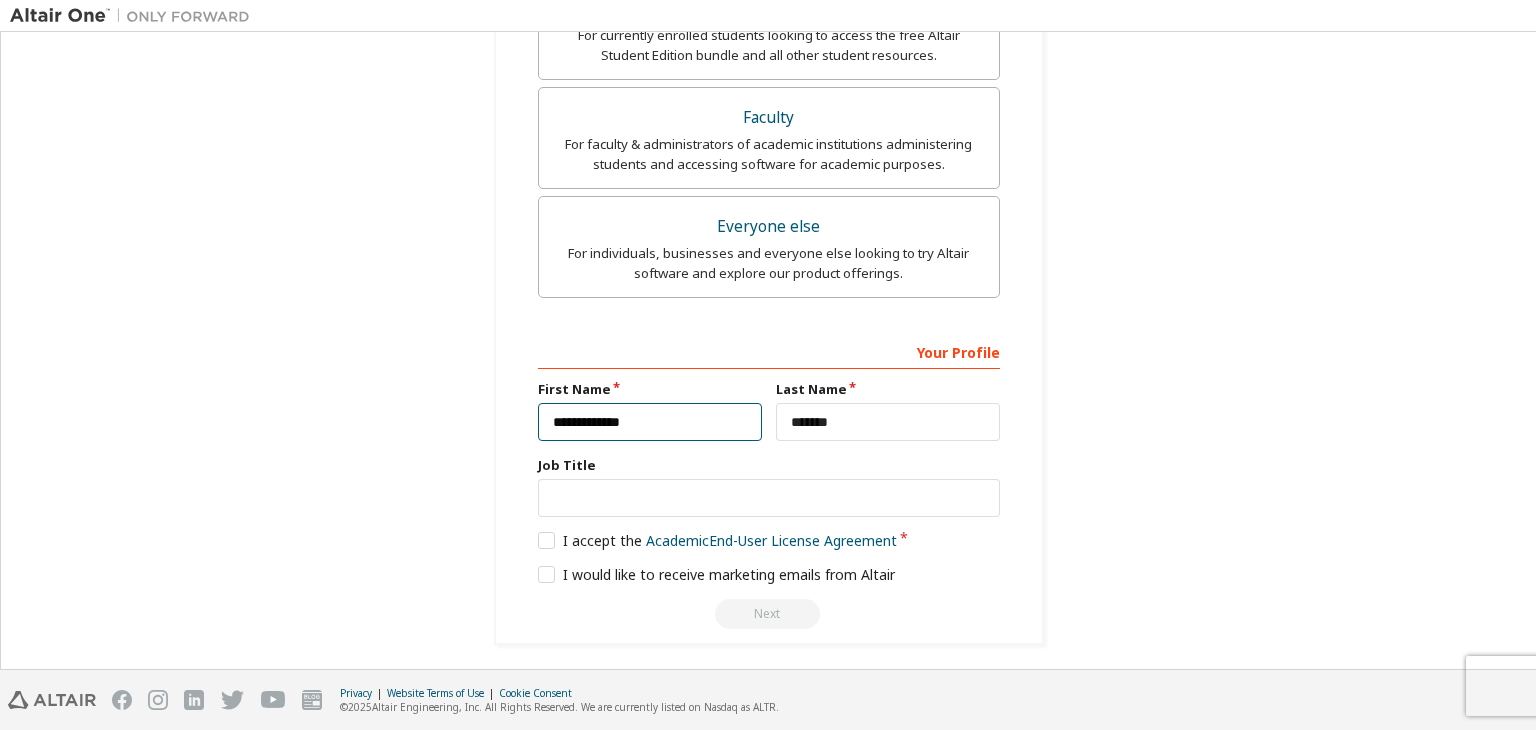click on "**********" at bounding box center [650, 422] 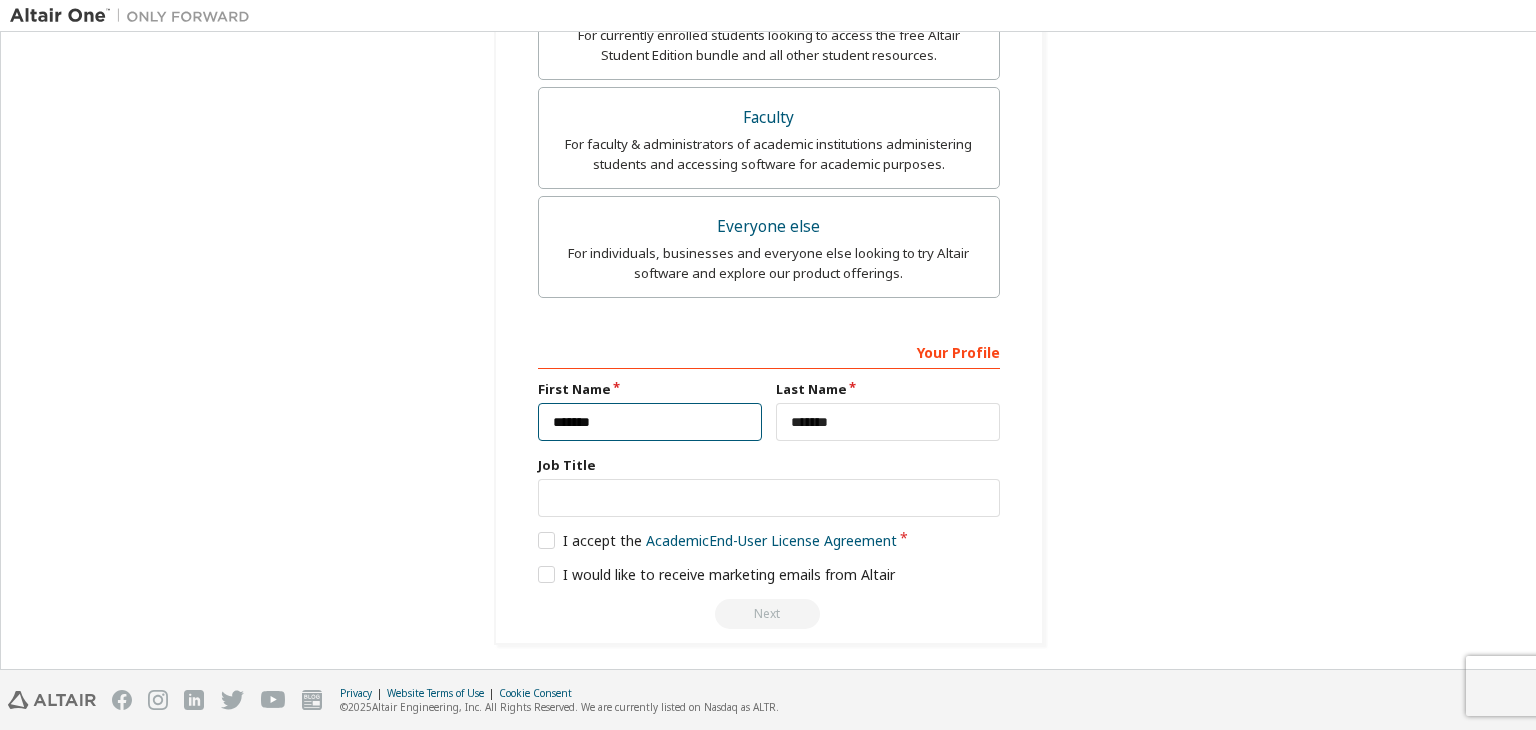 type on "********" 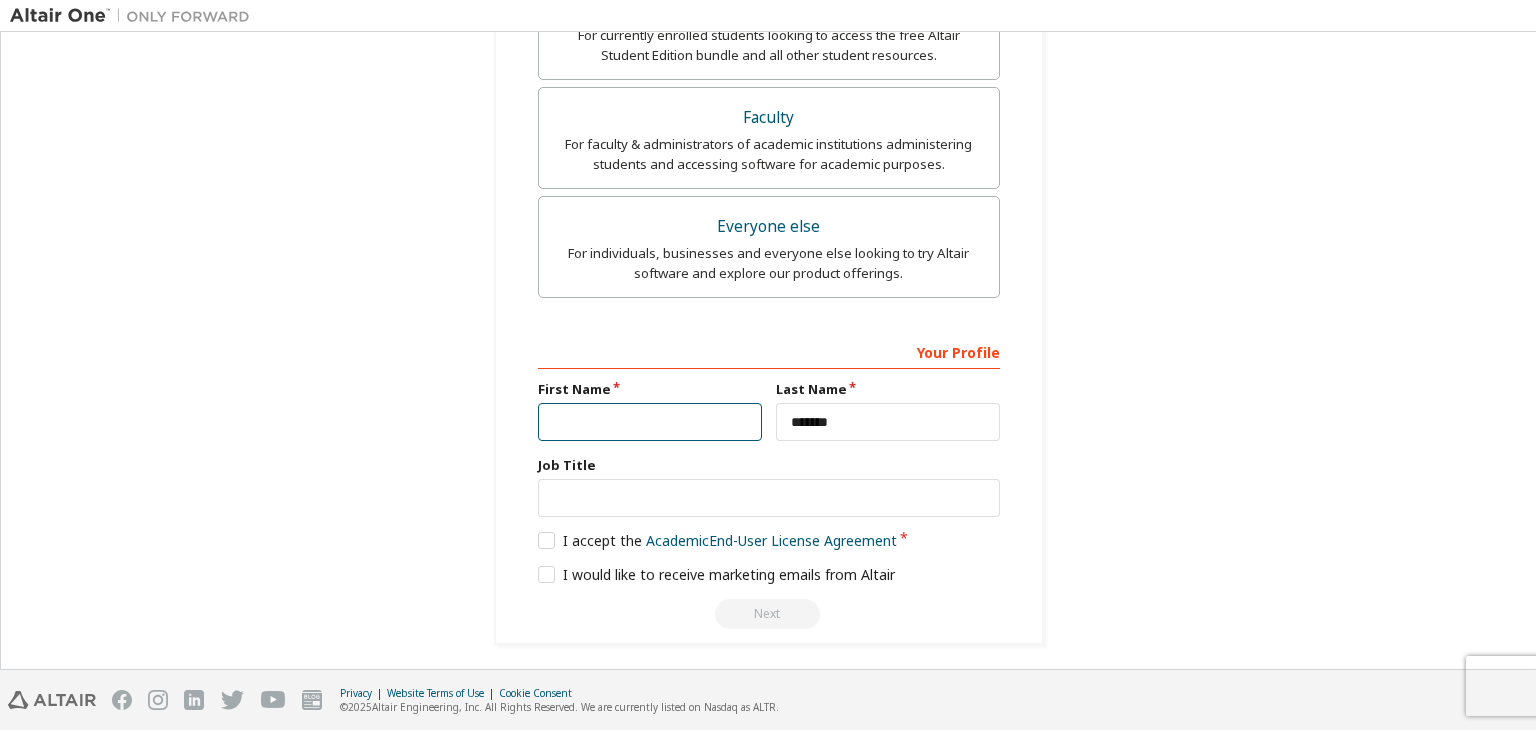 type 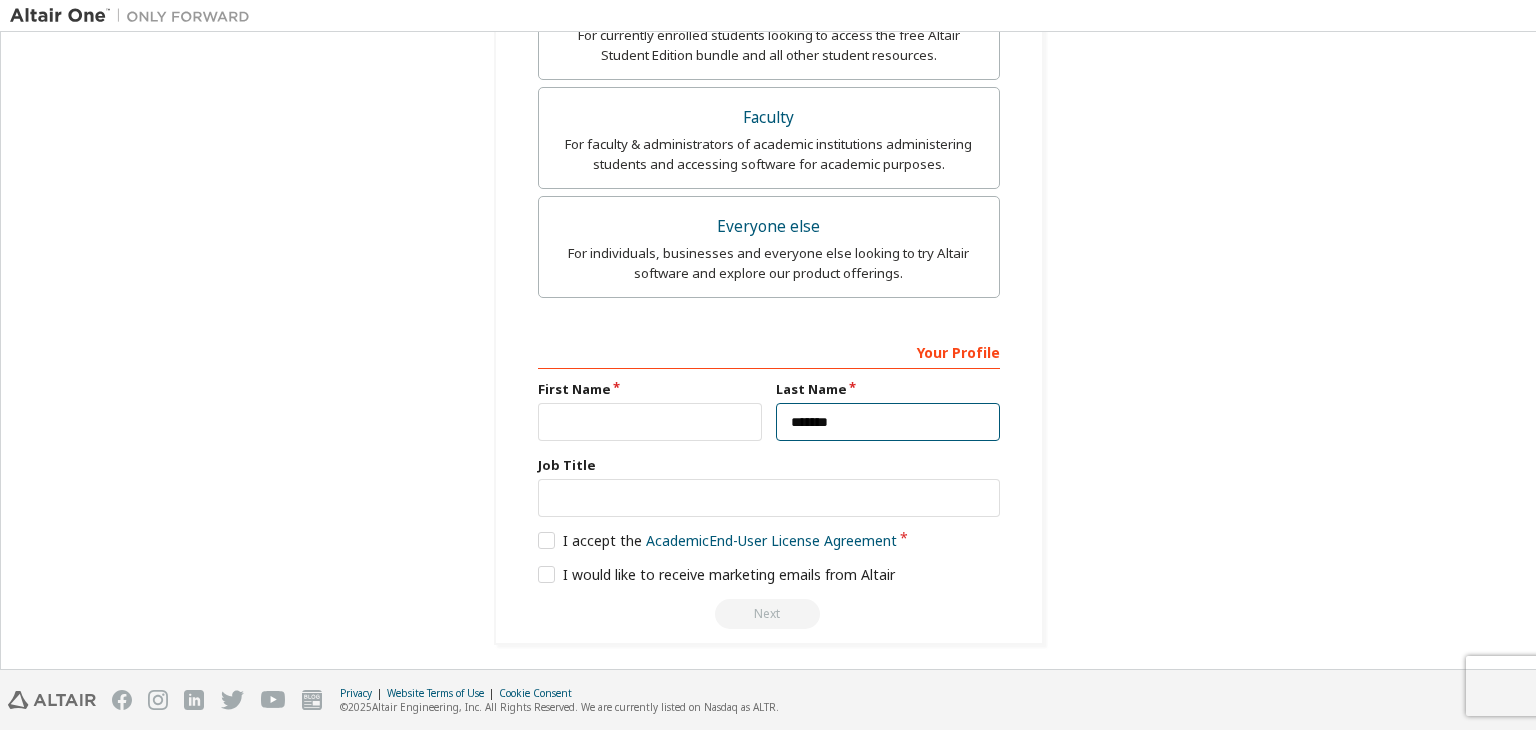 click on "*******" at bounding box center [888, 422] 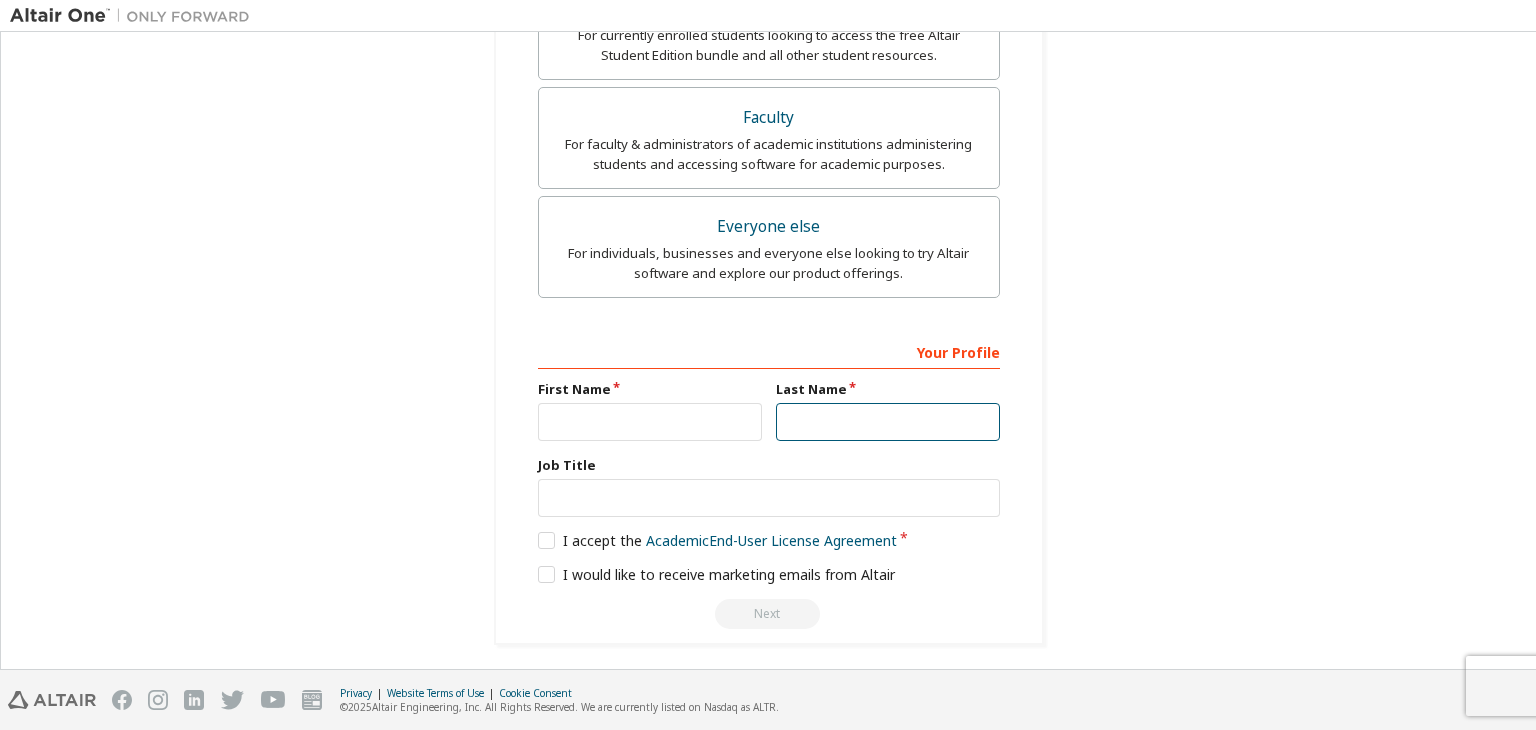type 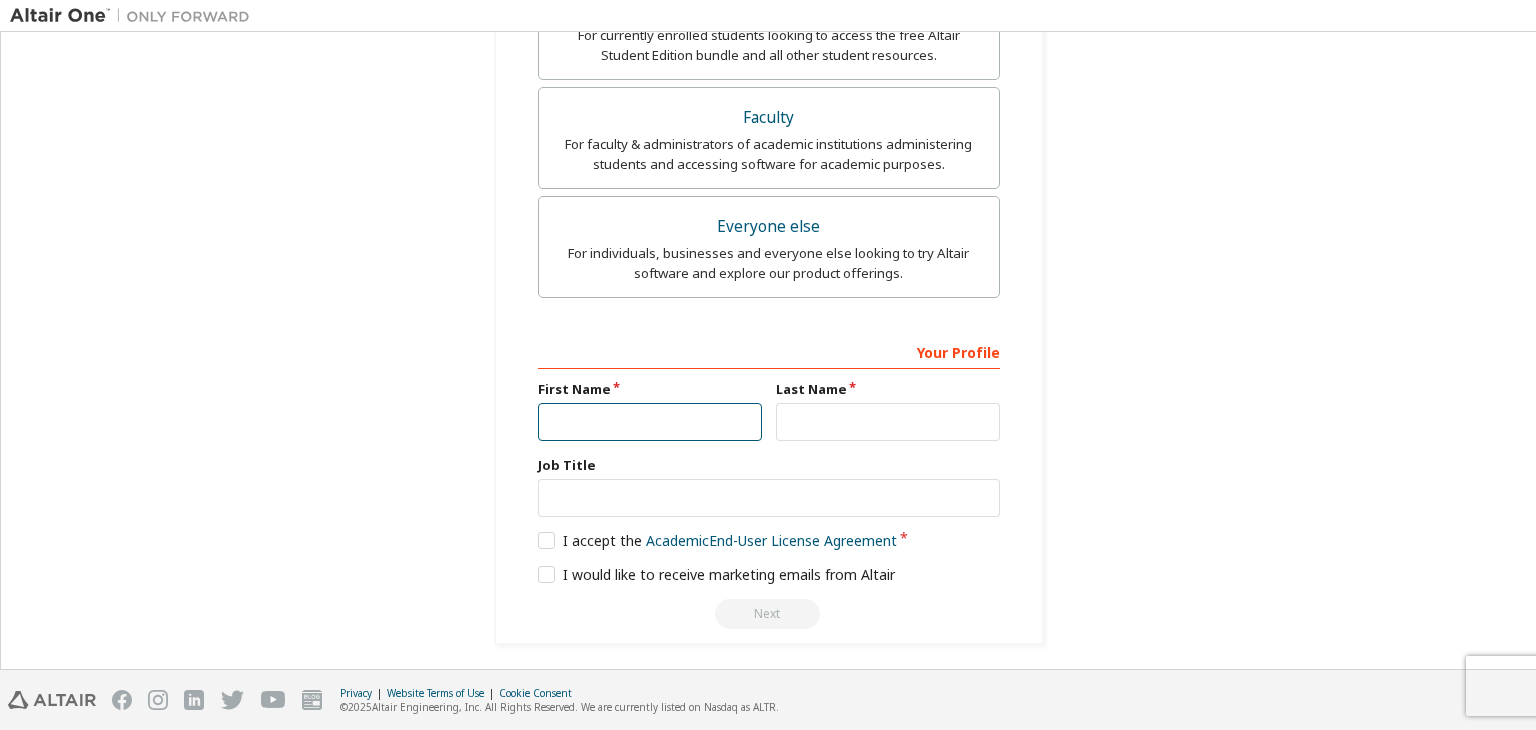 click at bounding box center (650, 422) 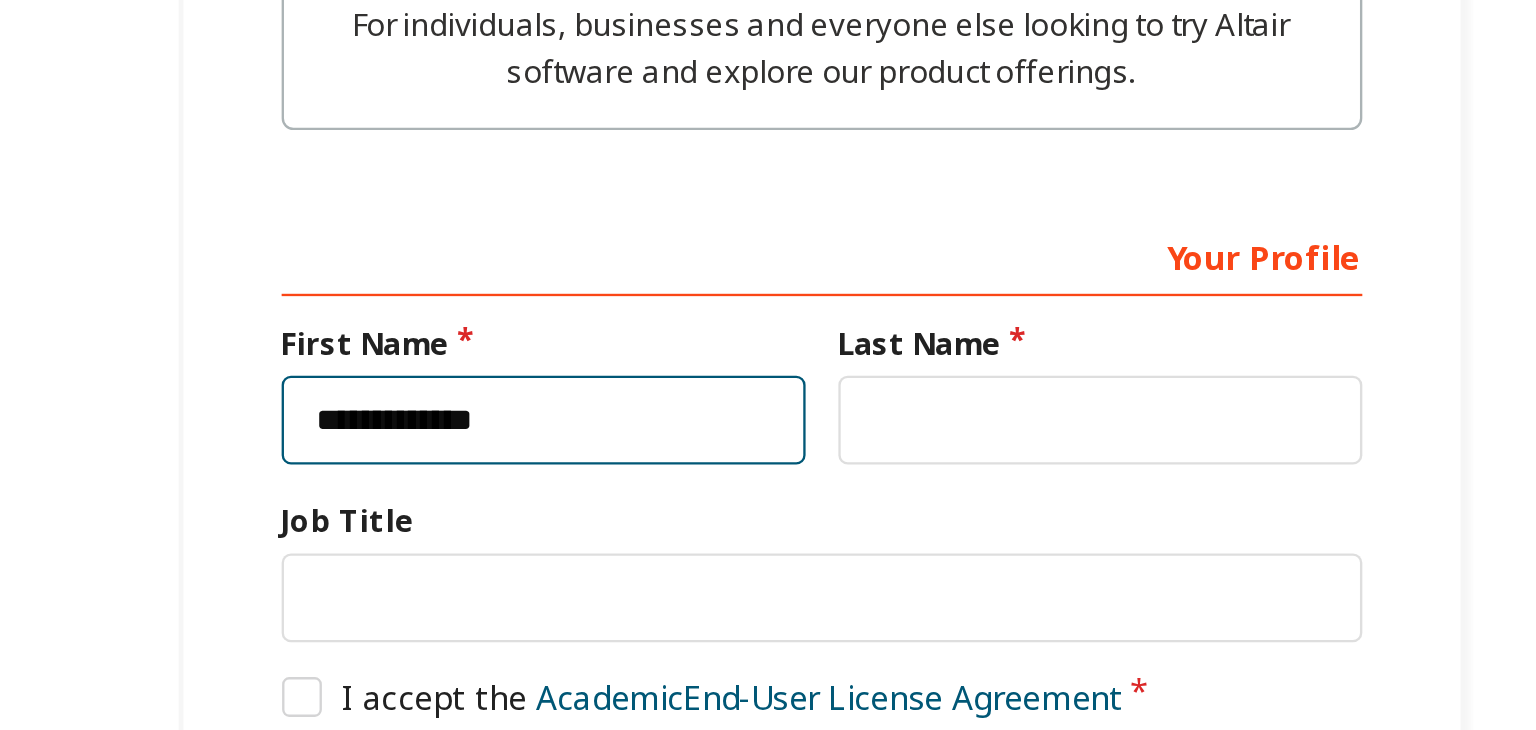 type on "**********" 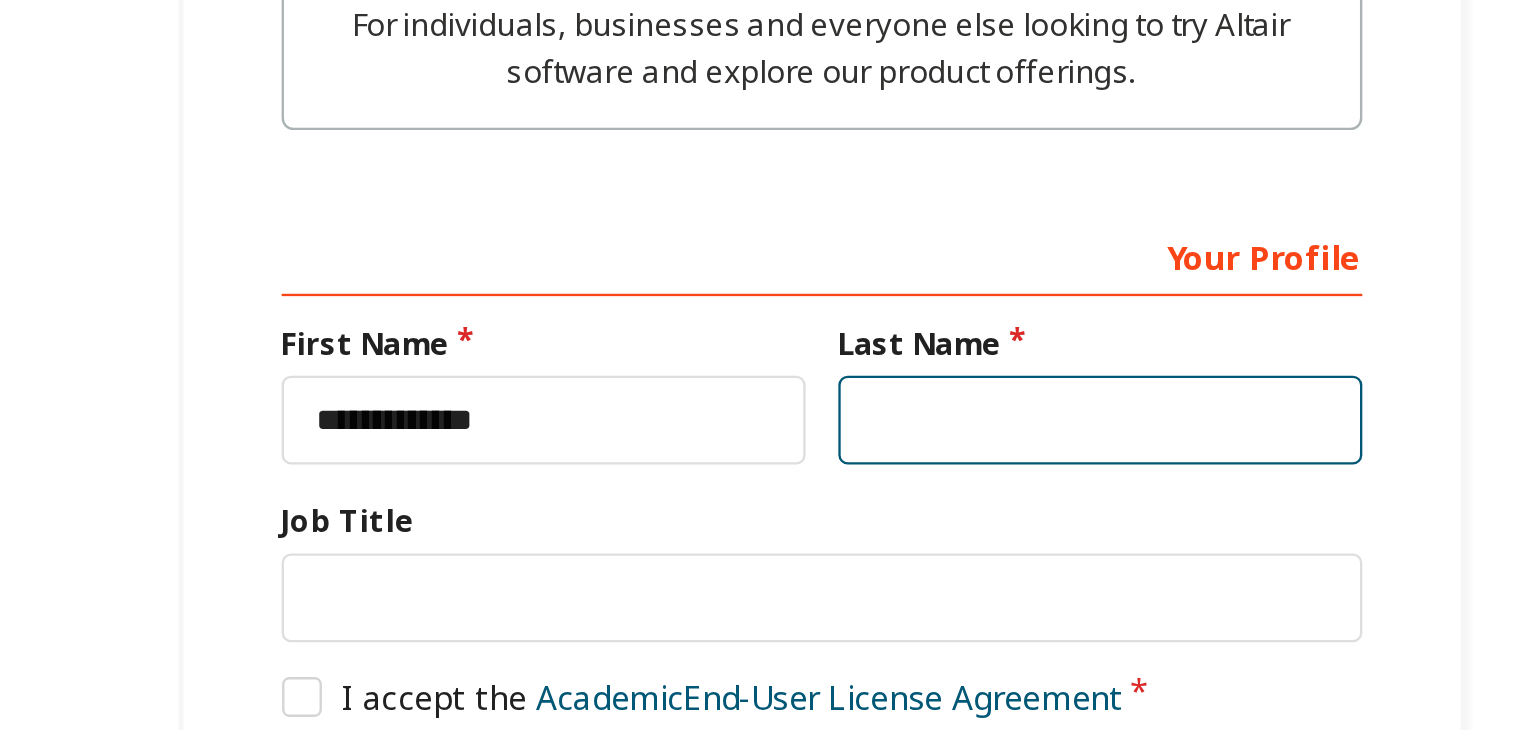 drag, startPoint x: 770, startPoint y: 427, endPoint x: 790, endPoint y: 425, distance: 20.09975 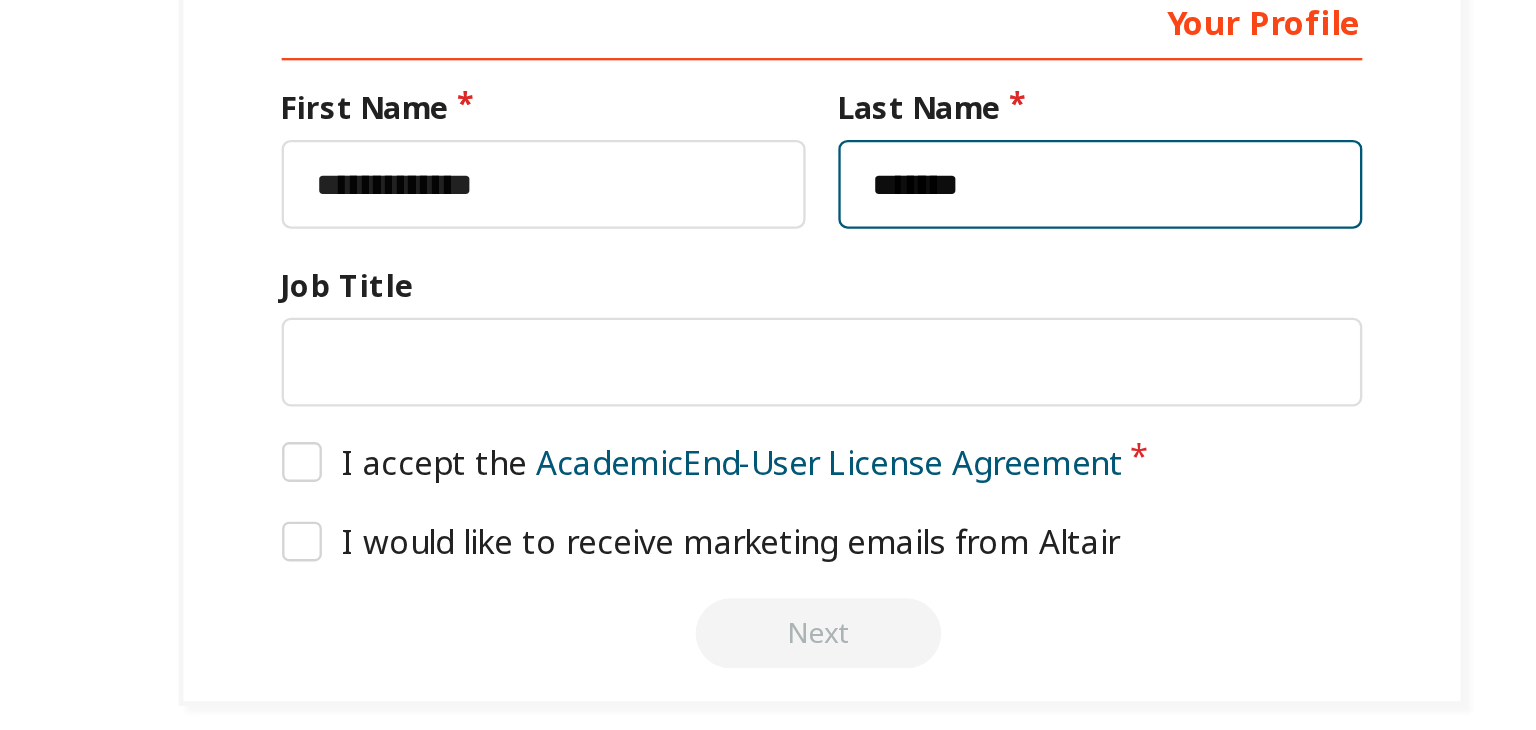 type on "*******" 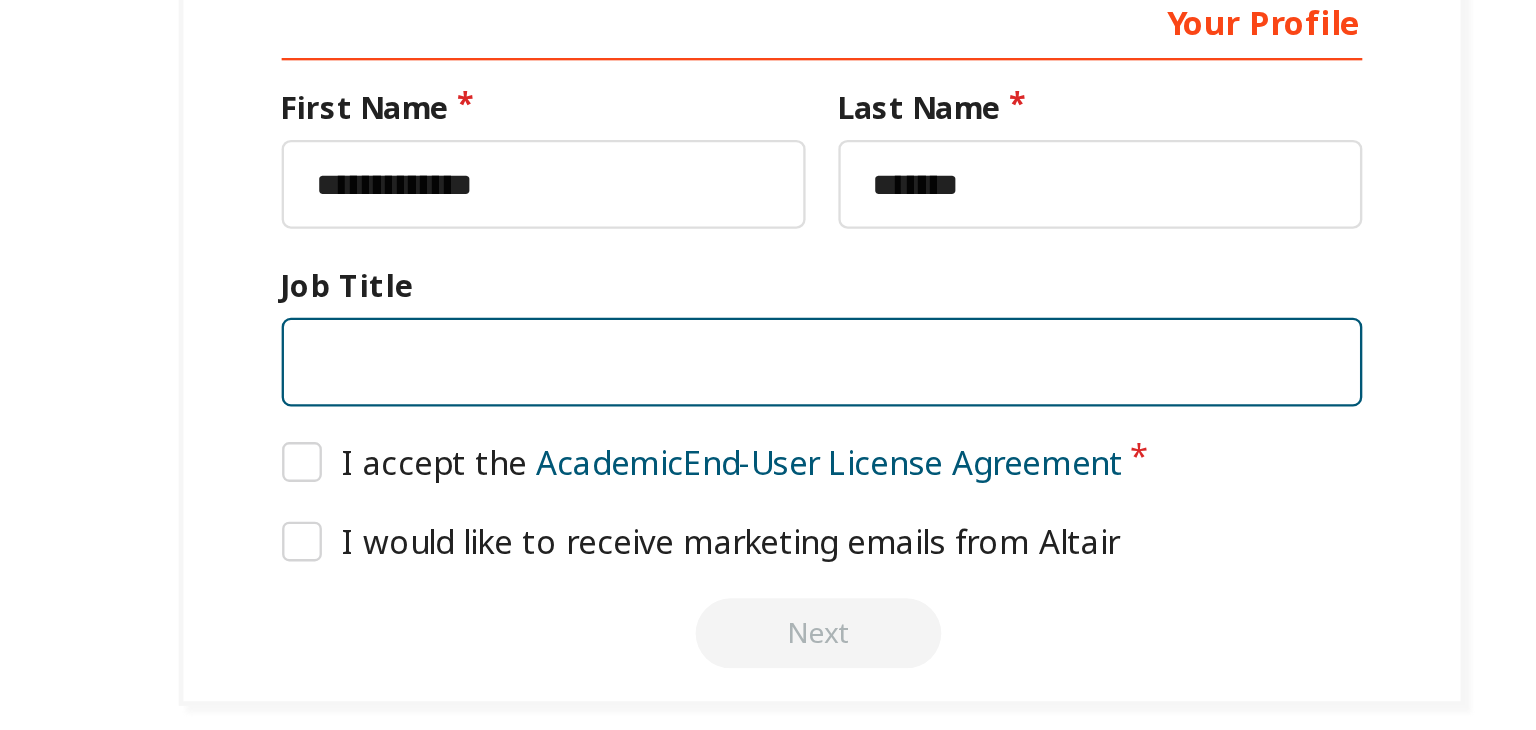 click at bounding box center [769, 498] 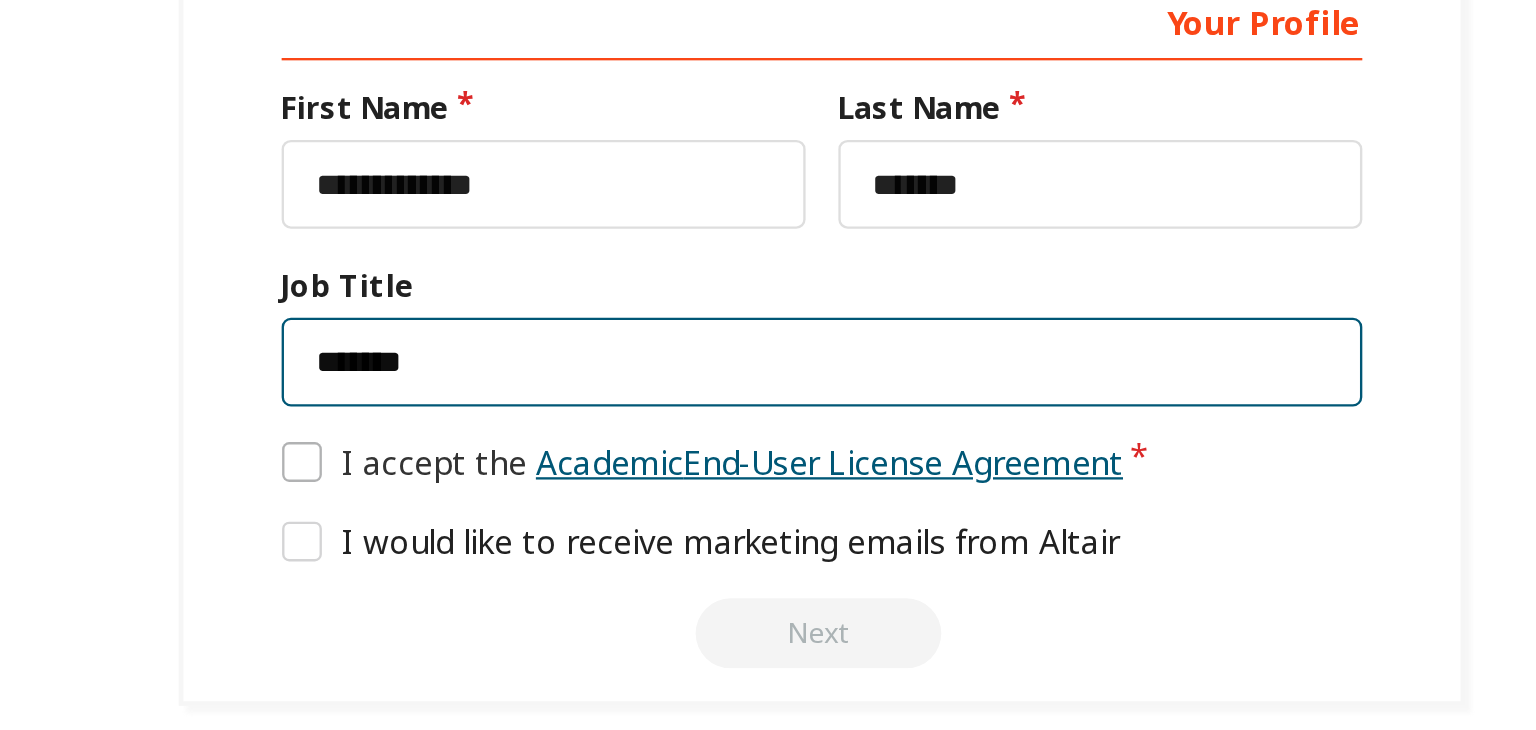 type on "*******" 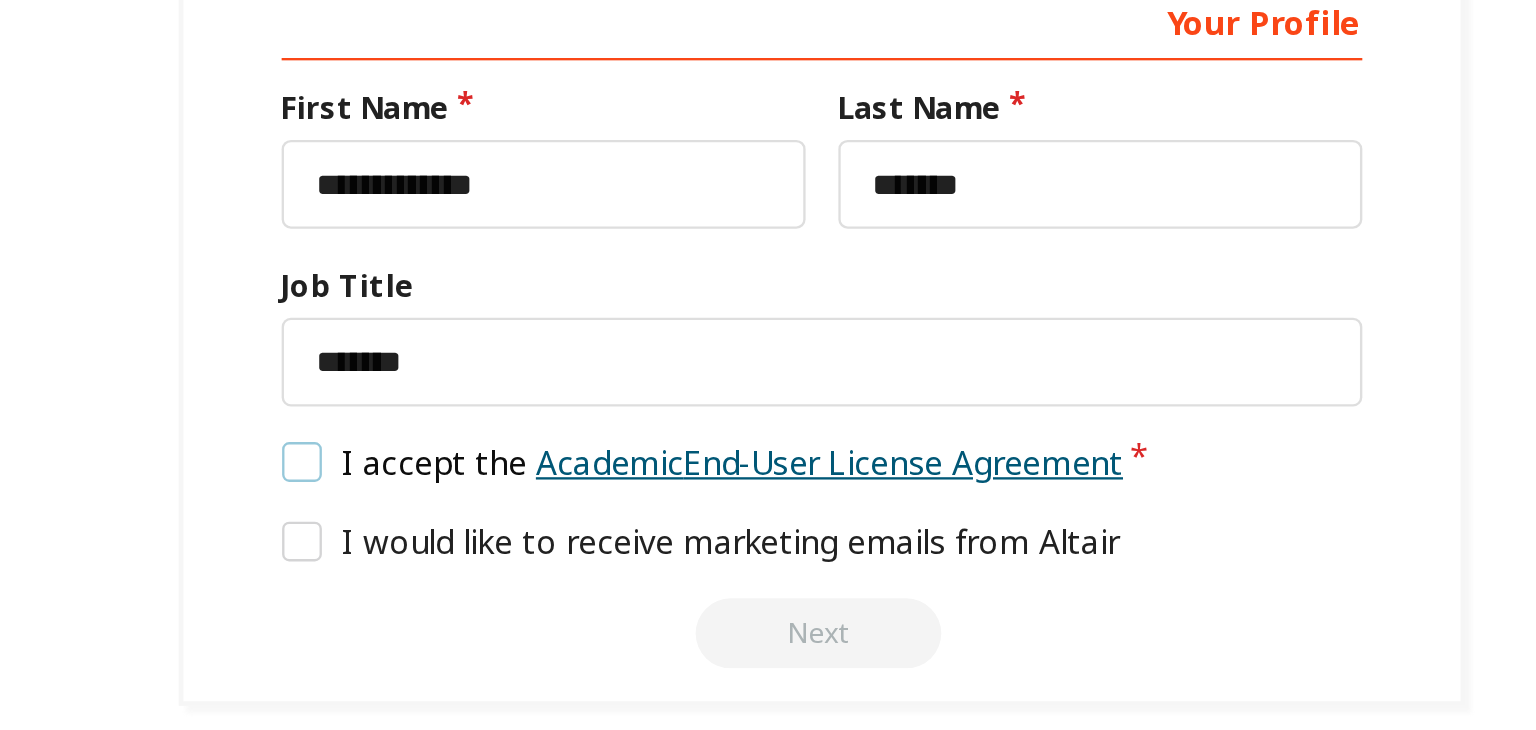 click on "Academic   End-User License Agreement" at bounding box center [771, 540] 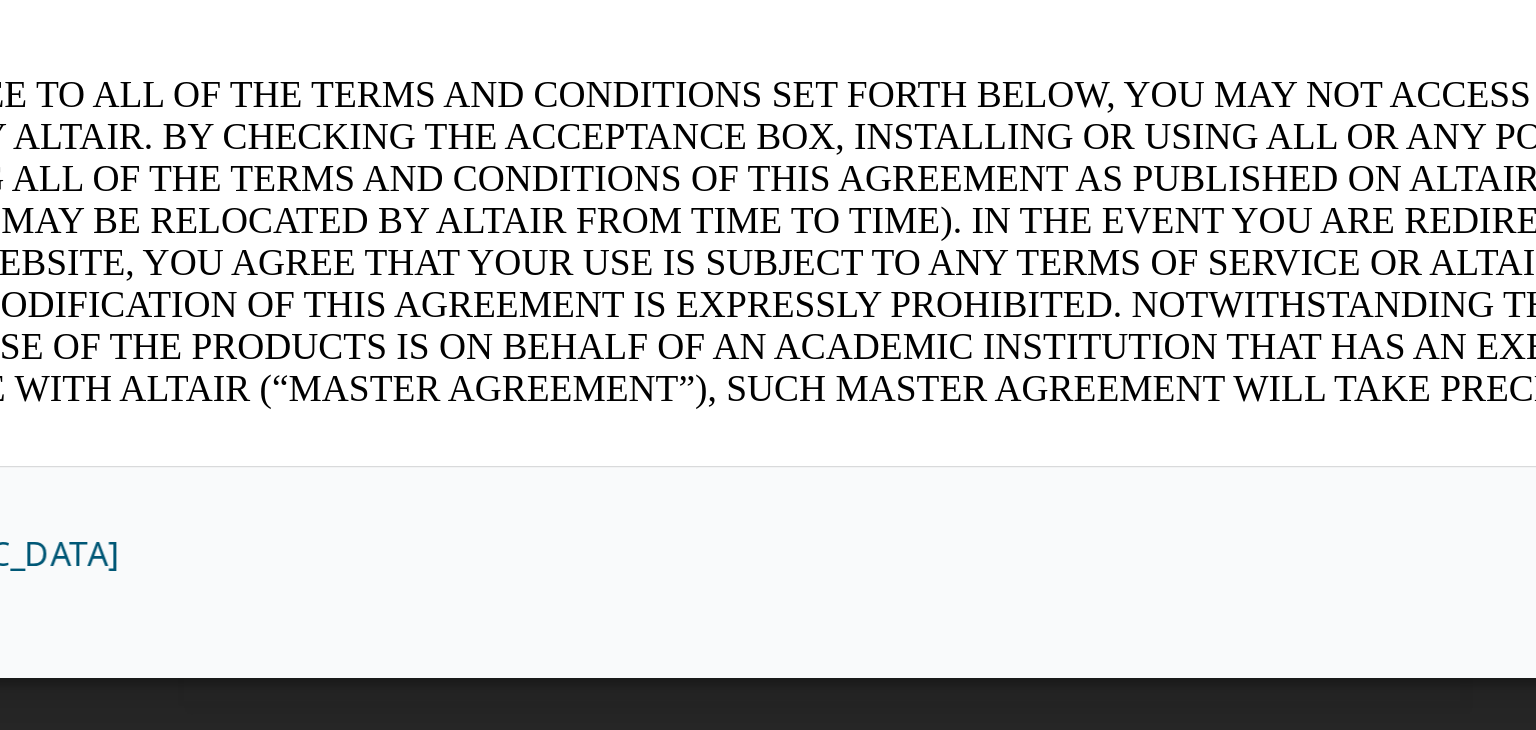 scroll, scrollTop: 0, scrollLeft: 0, axis: both 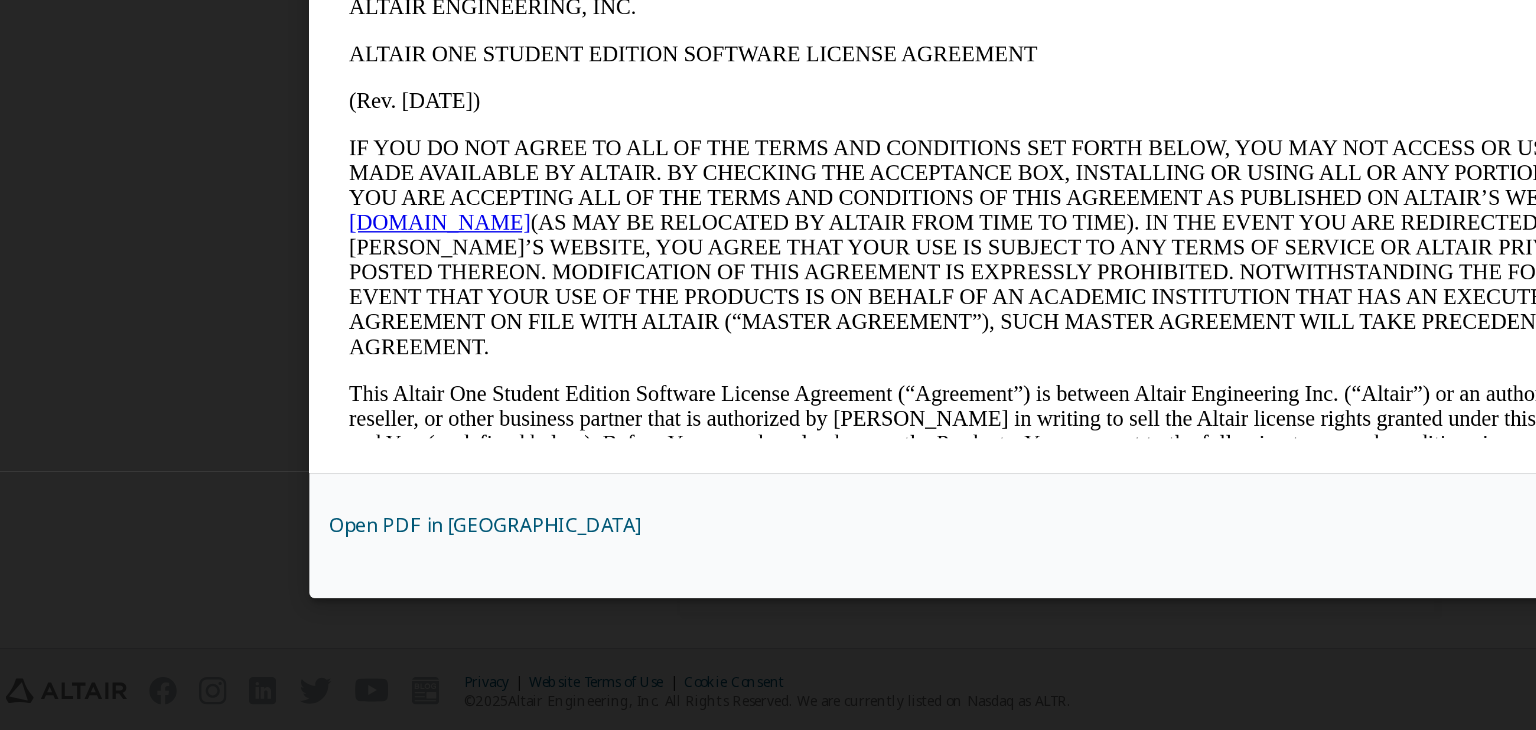 click on "IF YOU DO NOT AGREE TO ALL OF THE TERMS AND CONDITIONS SET FORTH
BELOW, YOU MAY NOT ACCESS OR USE THE PRODUCTS MADE AVAILABLE BY ALTAIR.
BY CHECKING THE ACCEPTANCE BOX, INSTALLING OR USING ALL OR ANY PORTION
OF THE PRODUCTS, YOU ARE ACCEPTING ALL OF THE TERMS AND CONDITIONS OF
THIS AGREEMENT AS PUBLISHED ON ALTAIR’S WEBSITE AT  [URL][DOMAIN_NAME]  (AS MAY BE
RELOCATED BY ALTAIR FROM TIME TO TIME). IN THE EVENT YOU ARE REDIRECTED
TO [PERSON_NAME]’S WEBSITE, YOU AGREE THAT YOUR USE IS SUBJECT TO ANY TERMS OF
SERVICE OR ALTAIR PRIVACY POLICIES POSTED THEREON. MODIFICATION OF THIS
AGREEMENT IS EXPRESSLY PROHIBITED. NOTWITHSTANDING THE FOREGOING, IN THE
EVENT THAT YOUR USE OF THE PRODUCTS IS ON BEHALF OF AN ACADEMIC
INSTITUTION THAT HAS AN EXECUTED LICENSE AGREEMENT ON FILE WITH ALTAIR
(“MASTER AGREEMENT”), SUCH MASTER AGREEMENT WILL TAKE PRECEDENCE OVER
THIS AGREEMENT." at bounding box center [857, 175] 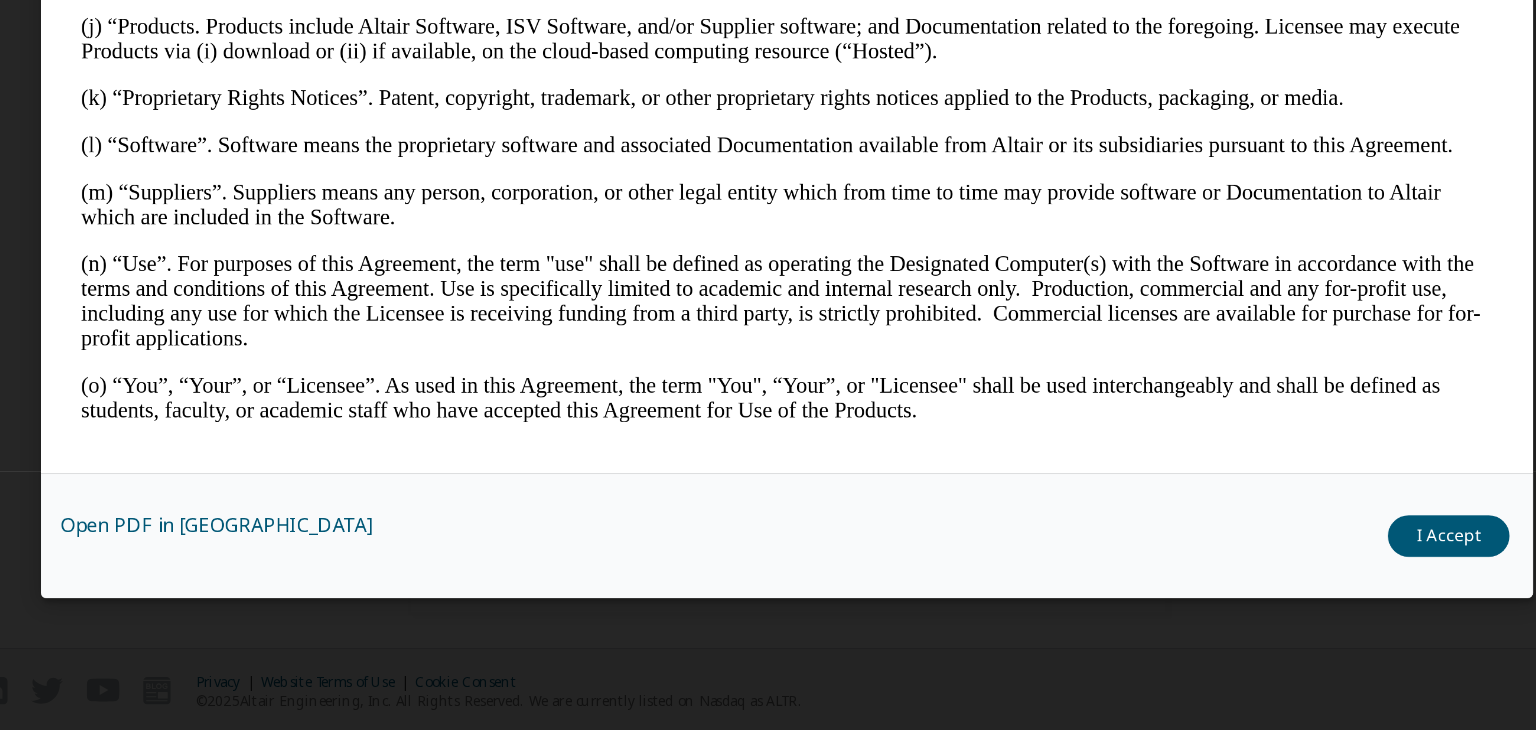 scroll, scrollTop: 946, scrollLeft: 0, axis: vertical 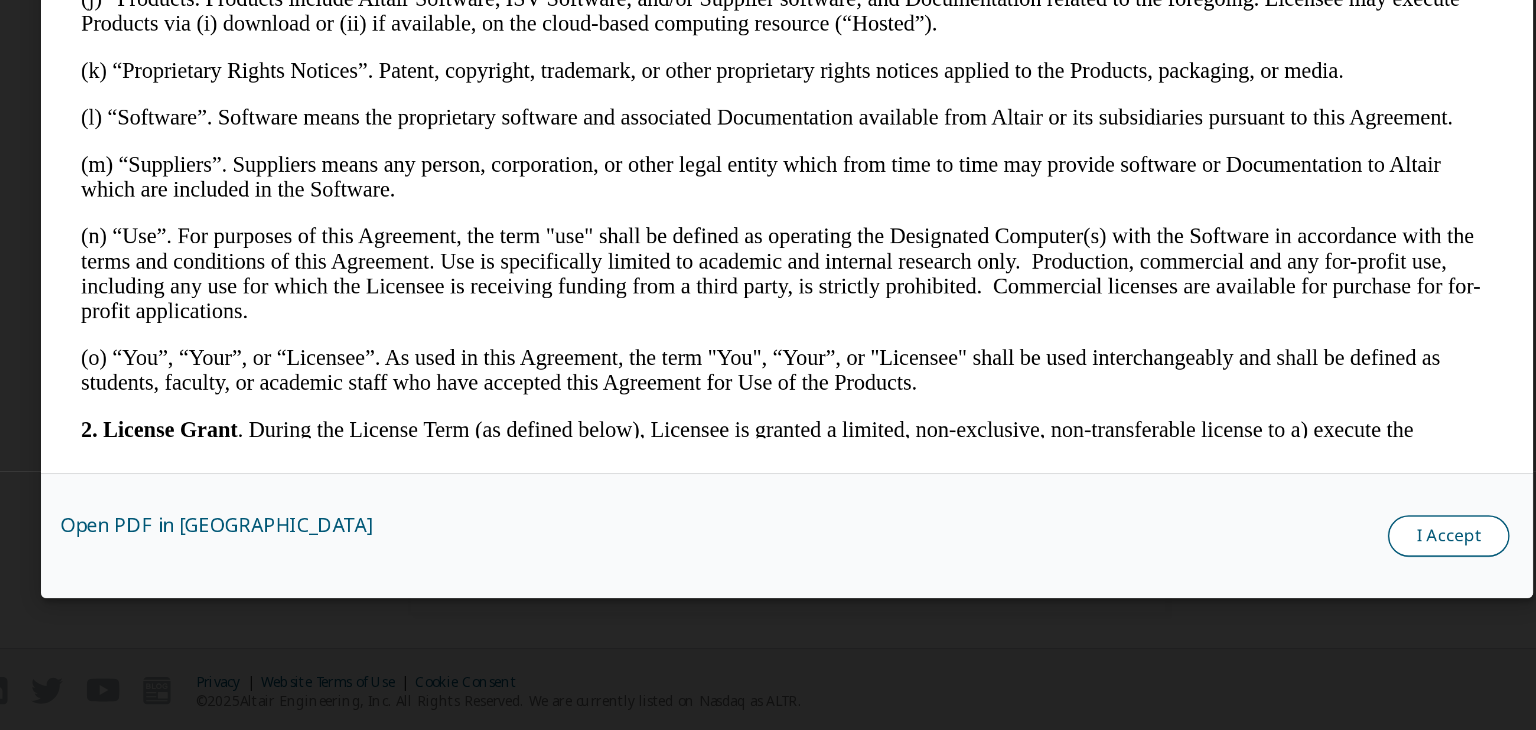 click on "I Accept" at bounding box center (1247, 588) 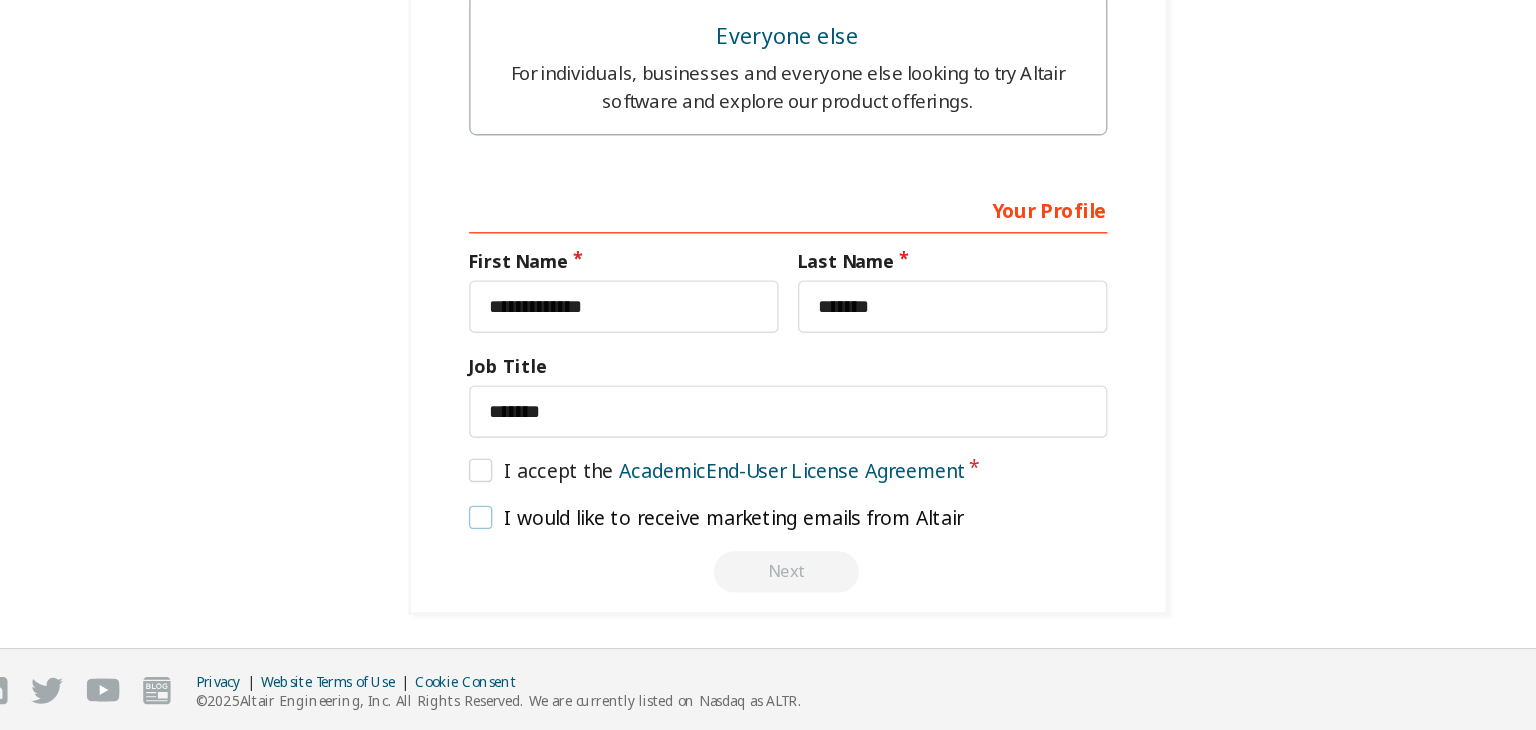 click on "I would like to receive marketing emails from Altair" at bounding box center [717, 574] 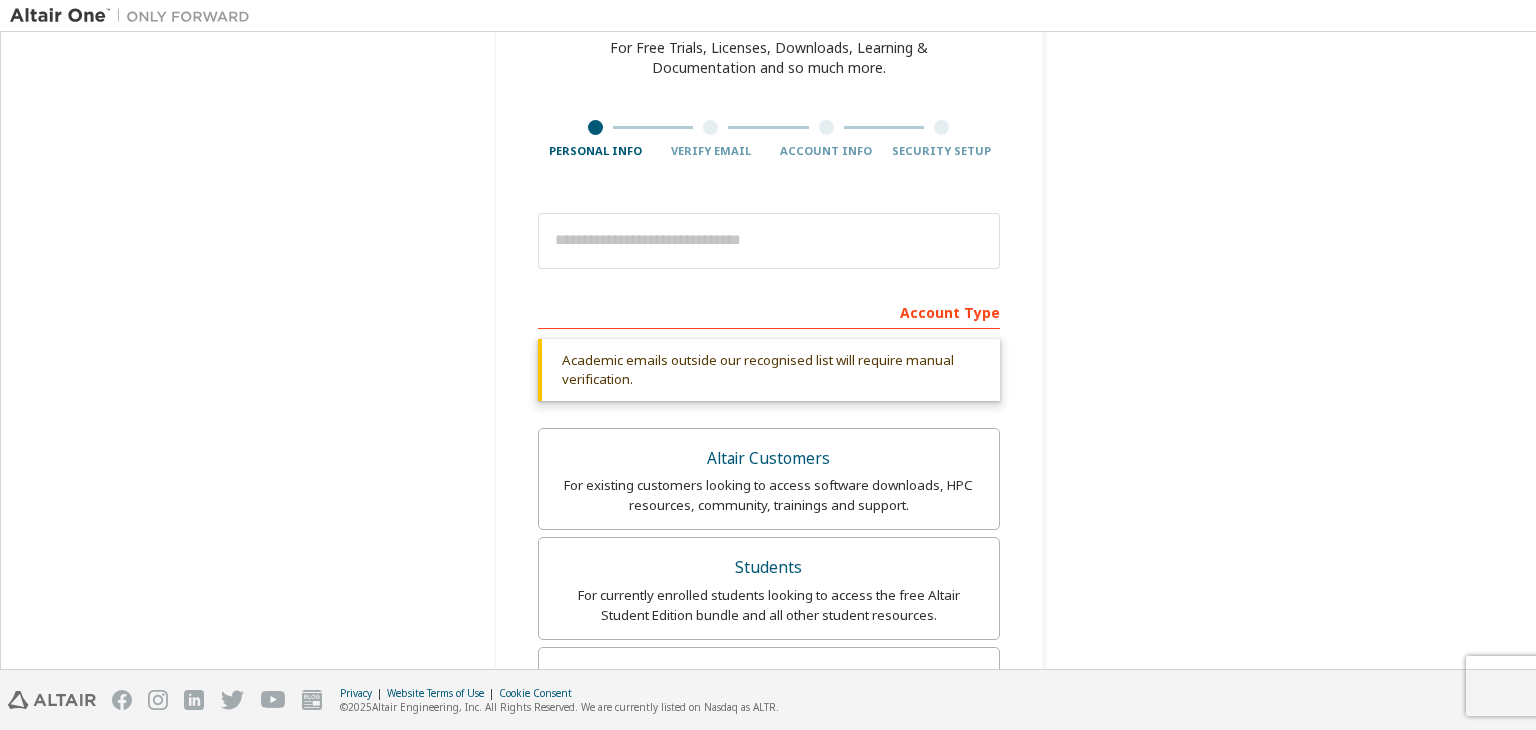 scroll, scrollTop: 104, scrollLeft: 0, axis: vertical 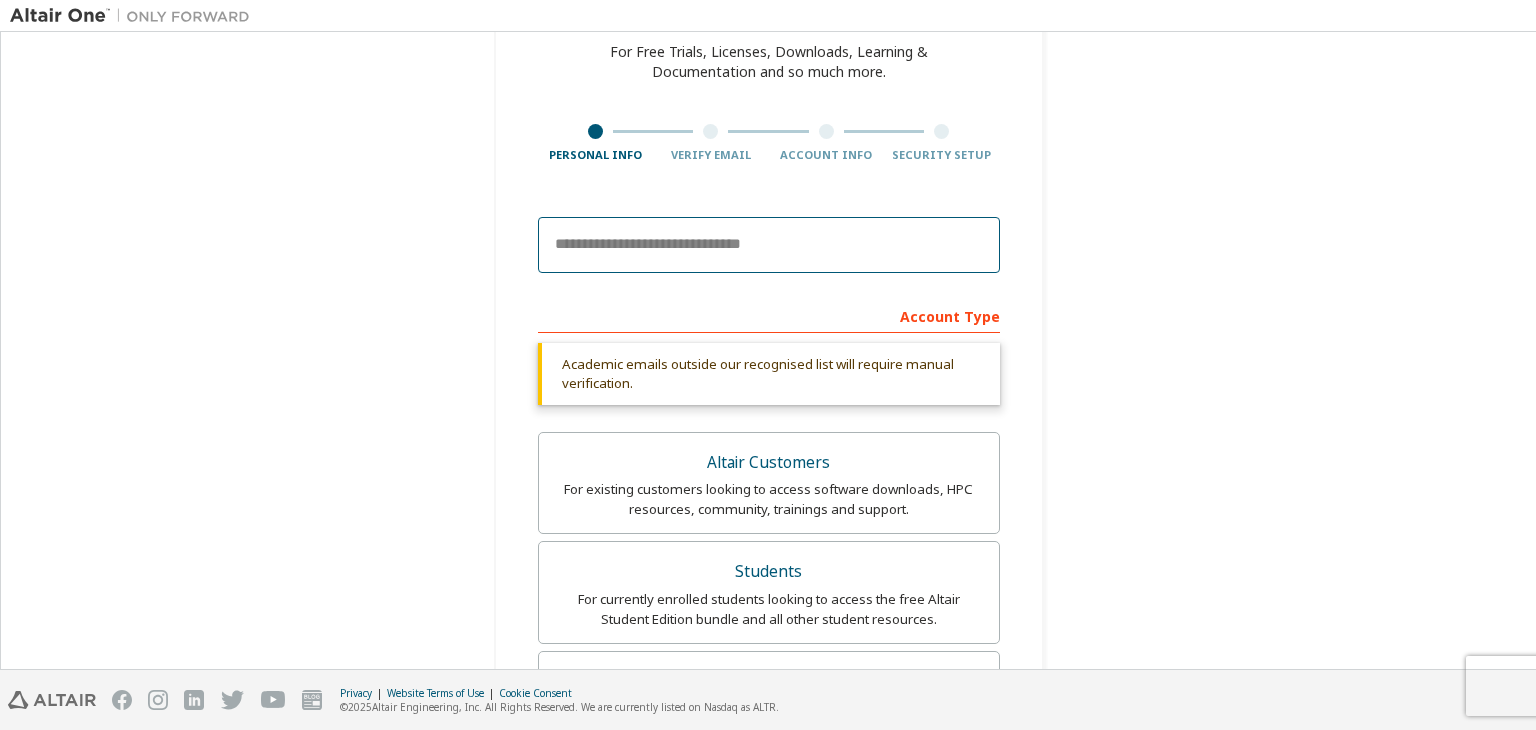 click at bounding box center [769, 245] 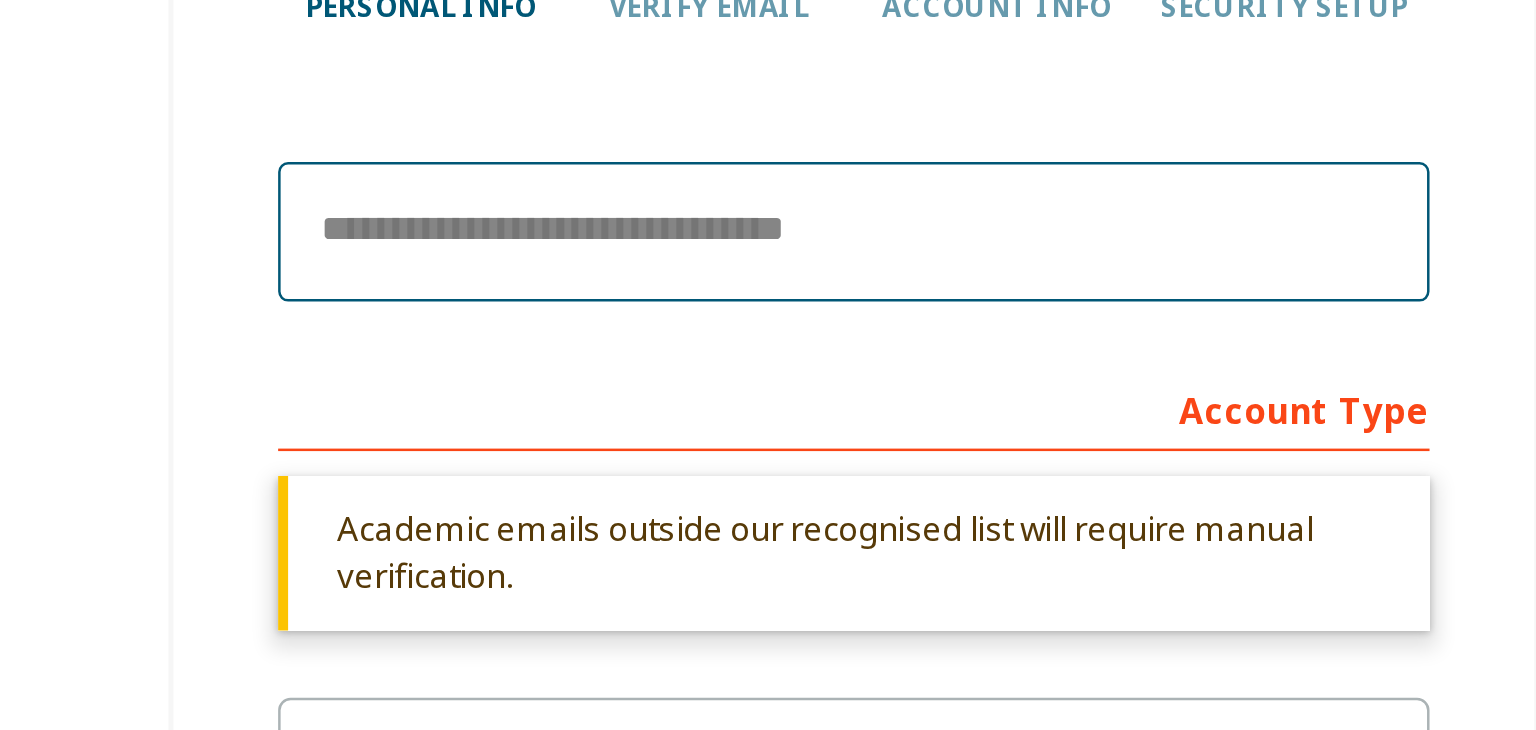 click at bounding box center (769, 245) 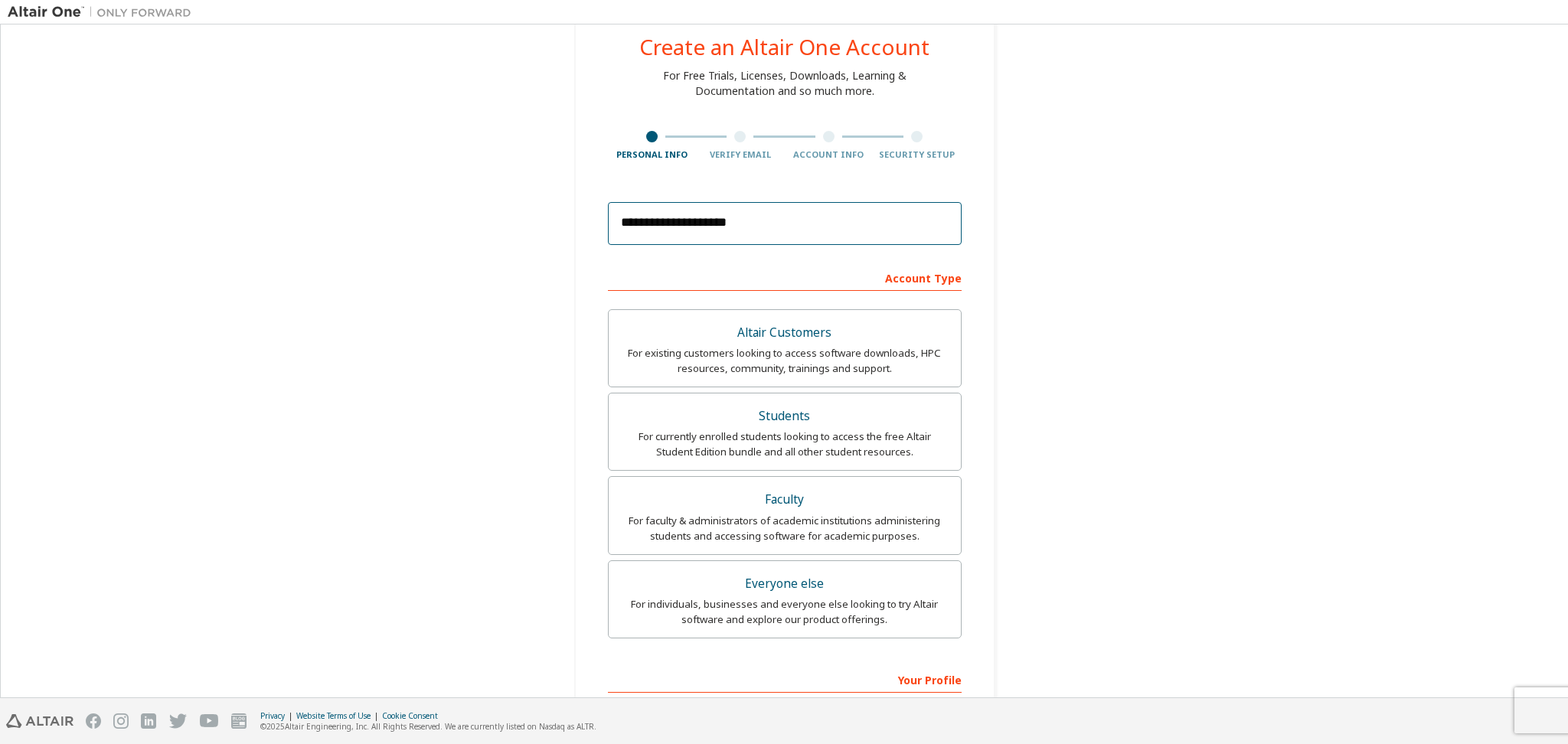 scroll, scrollTop: 43, scrollLeft: 0, axis: vertical 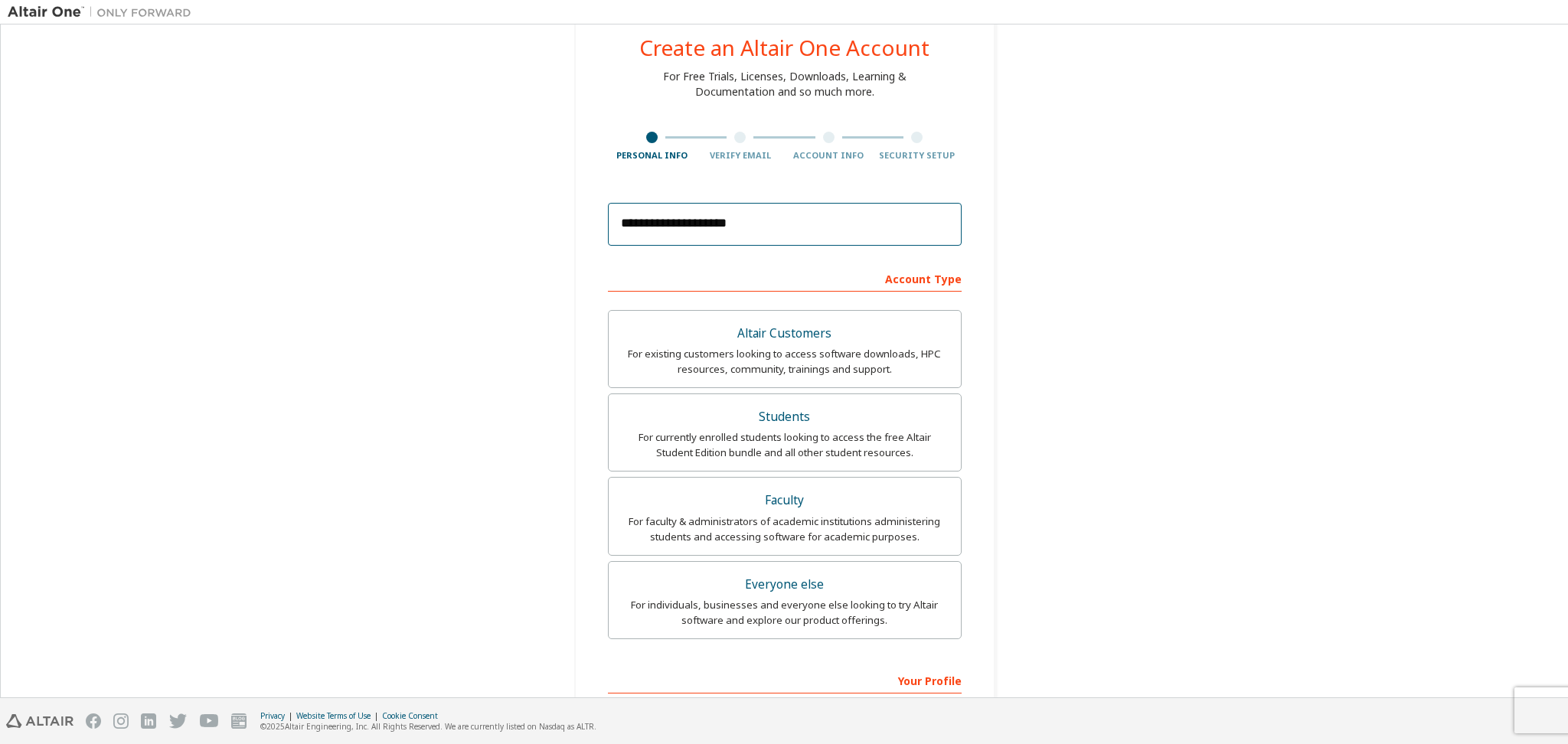 type on "**********" 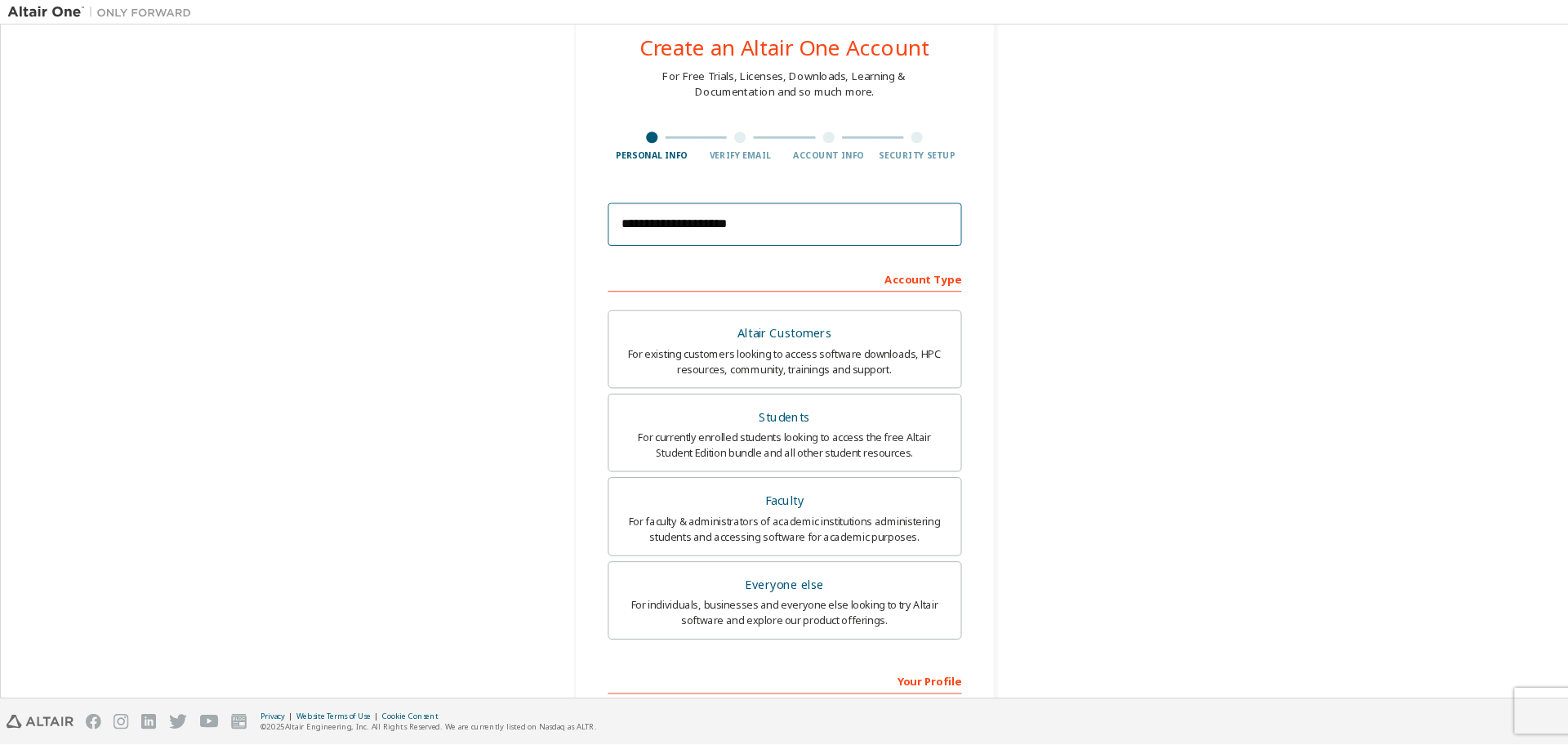 scroll, scrollTop: 288, scrollLeft: 0, axis: vertical 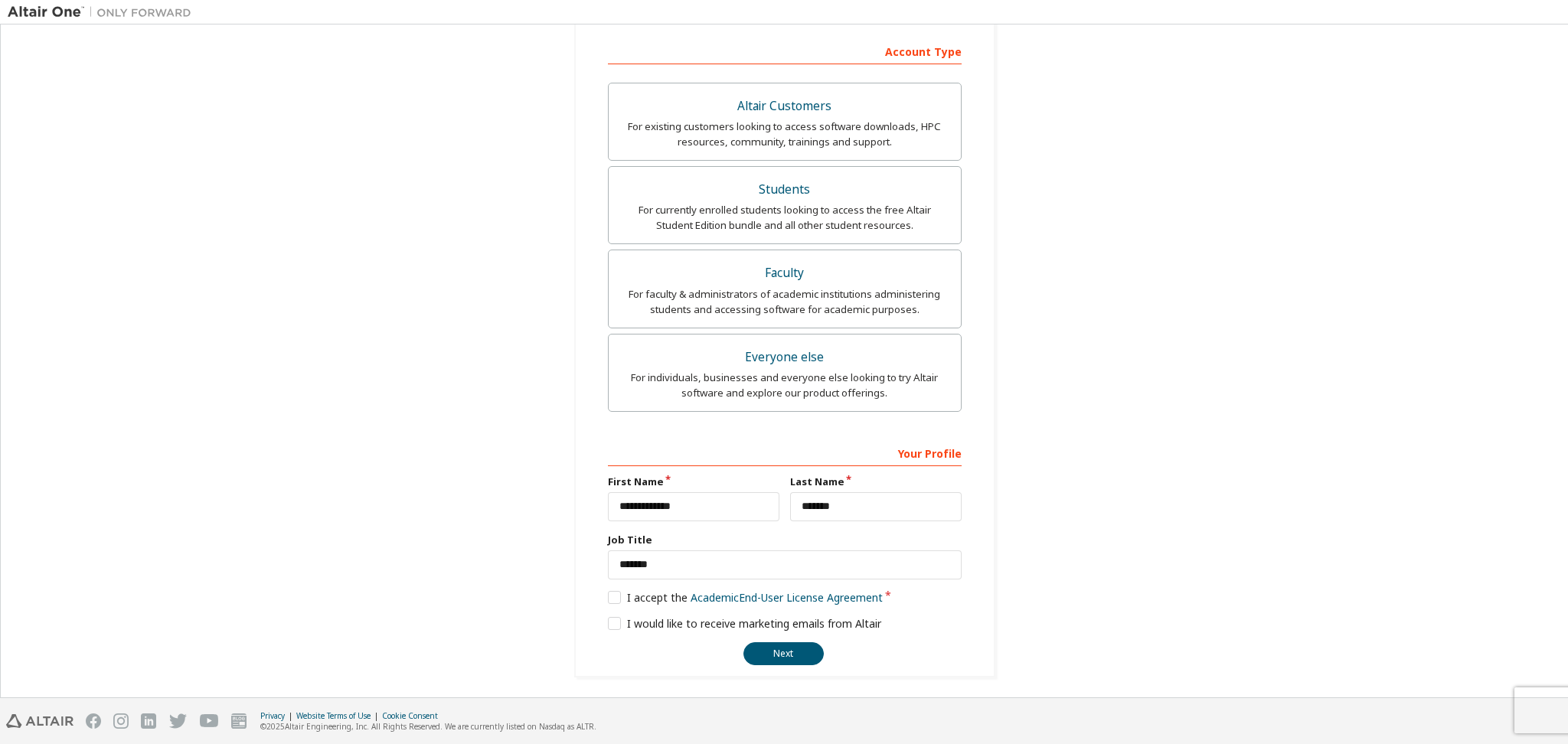click on "**********" at bounding box center (784, 227) 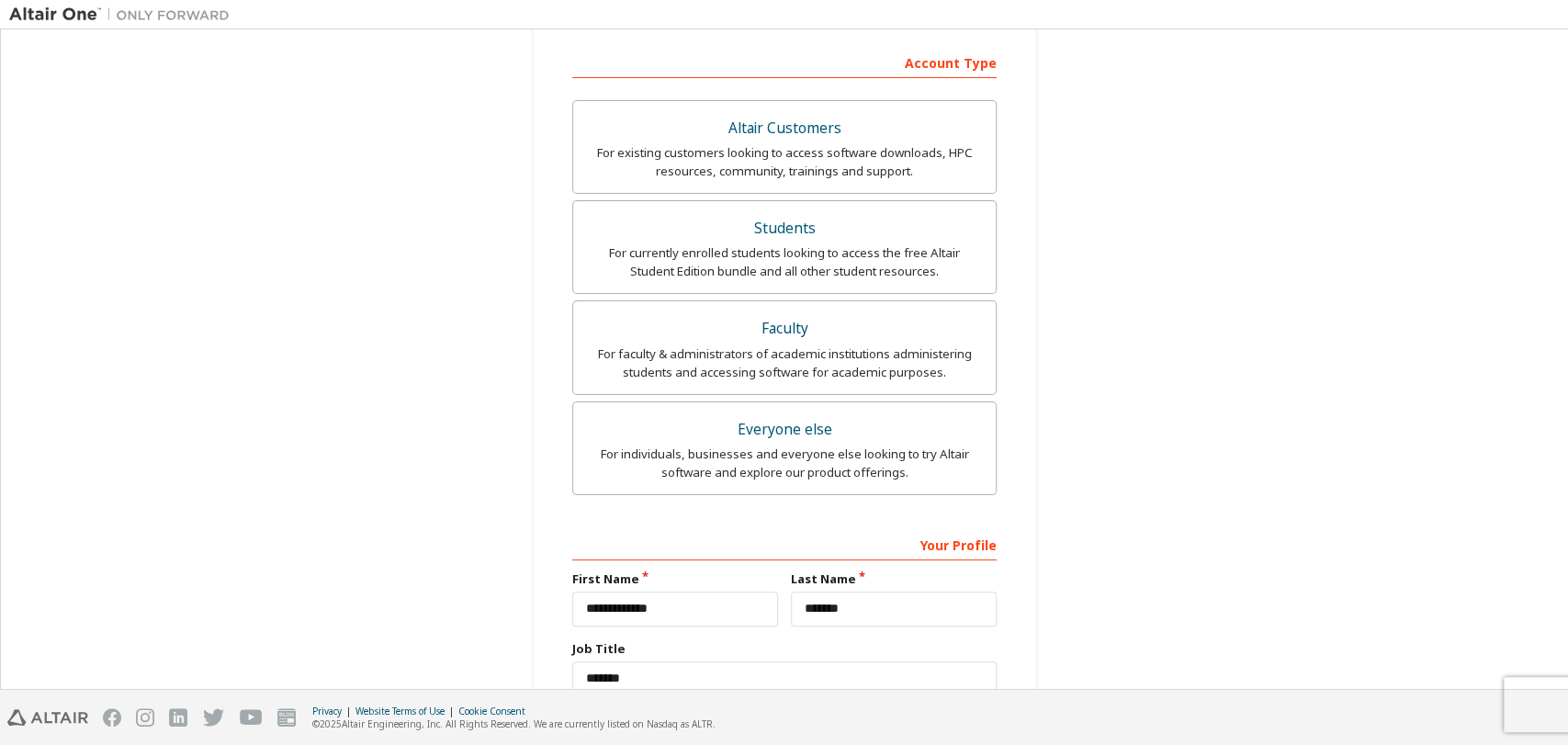 scroll, scrollTop: 471, scrollLeft: 0, axis: vertical 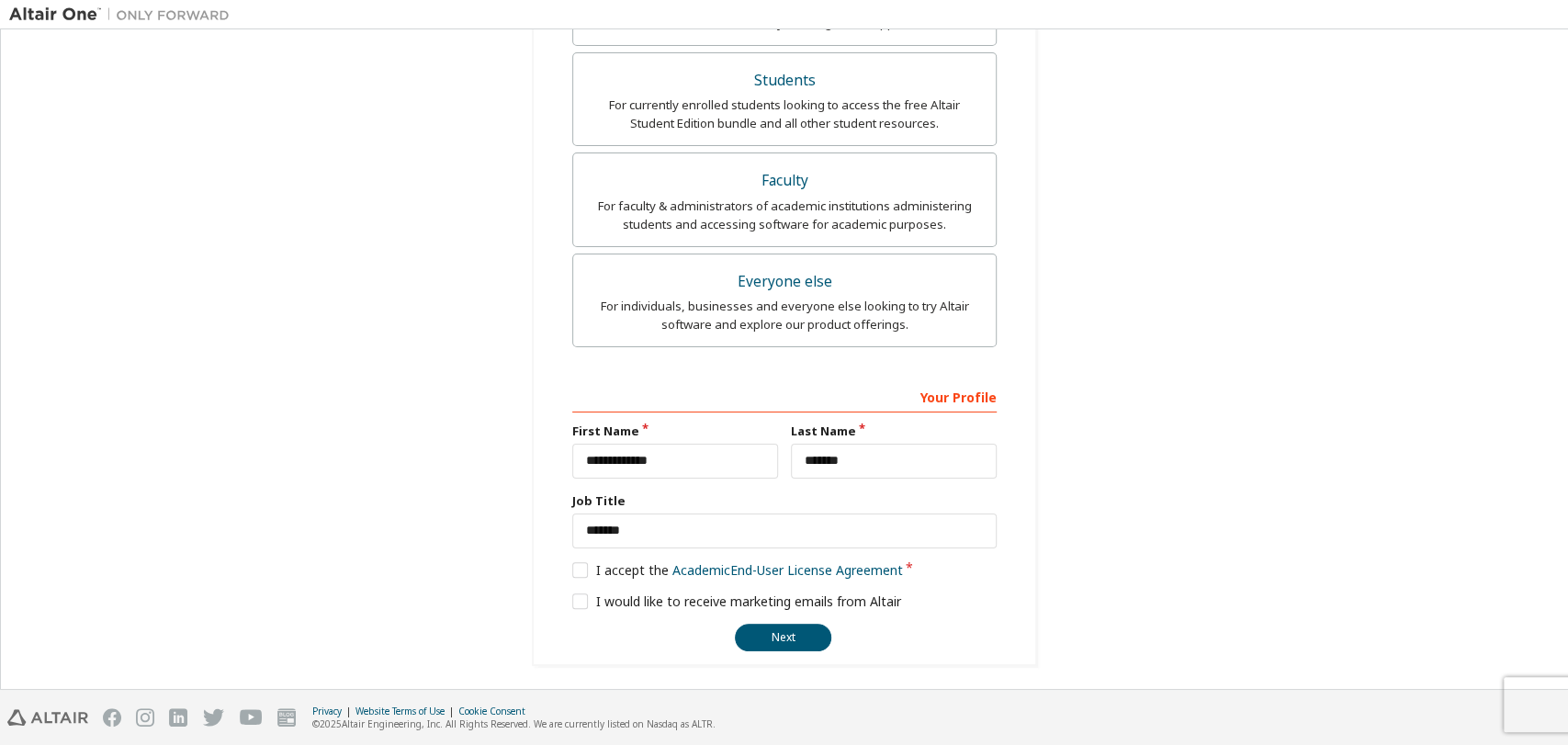 click on "**********" at bounding box center [784, 125] 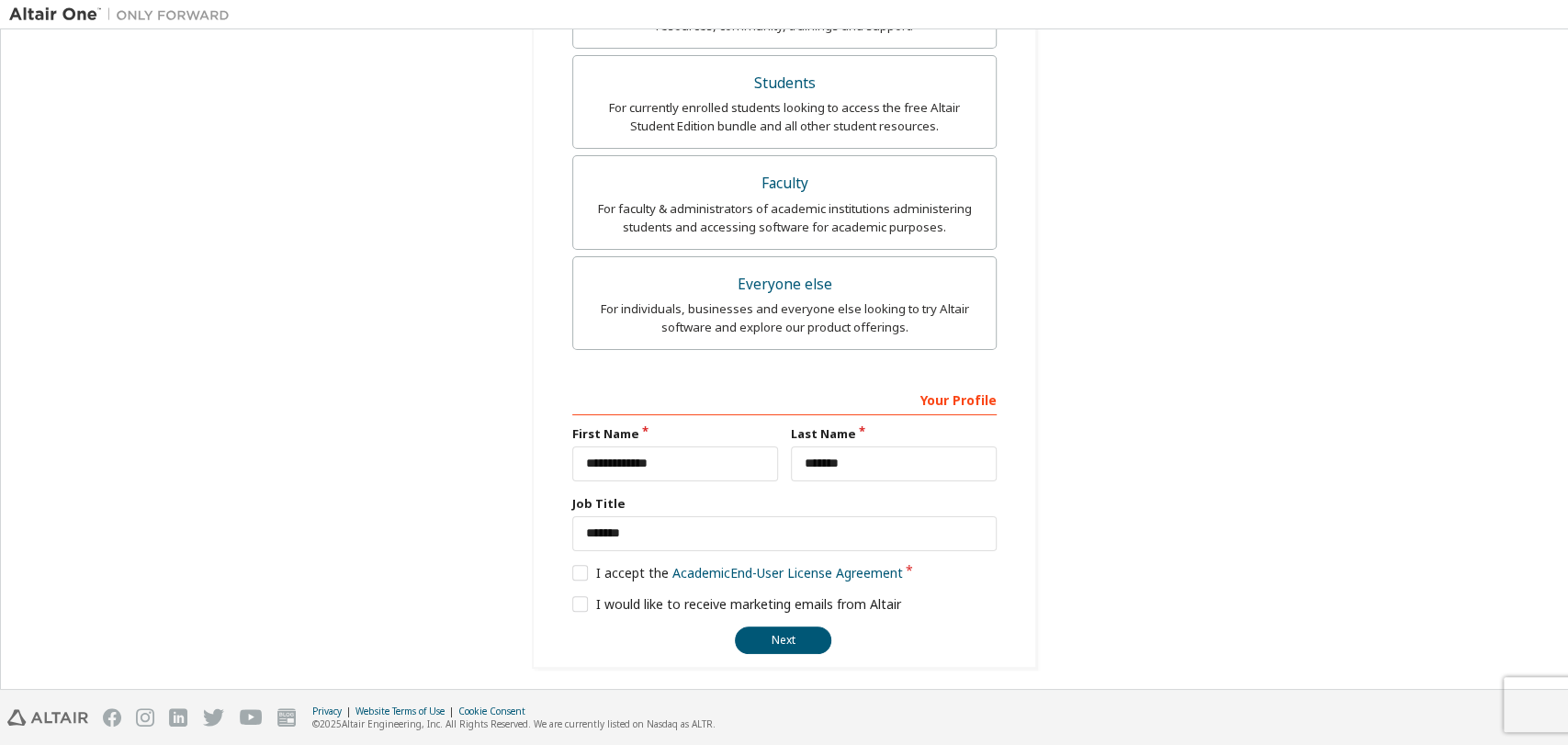 scroll, scrollTop: 471, scrollLeft: 0, axis: vertical 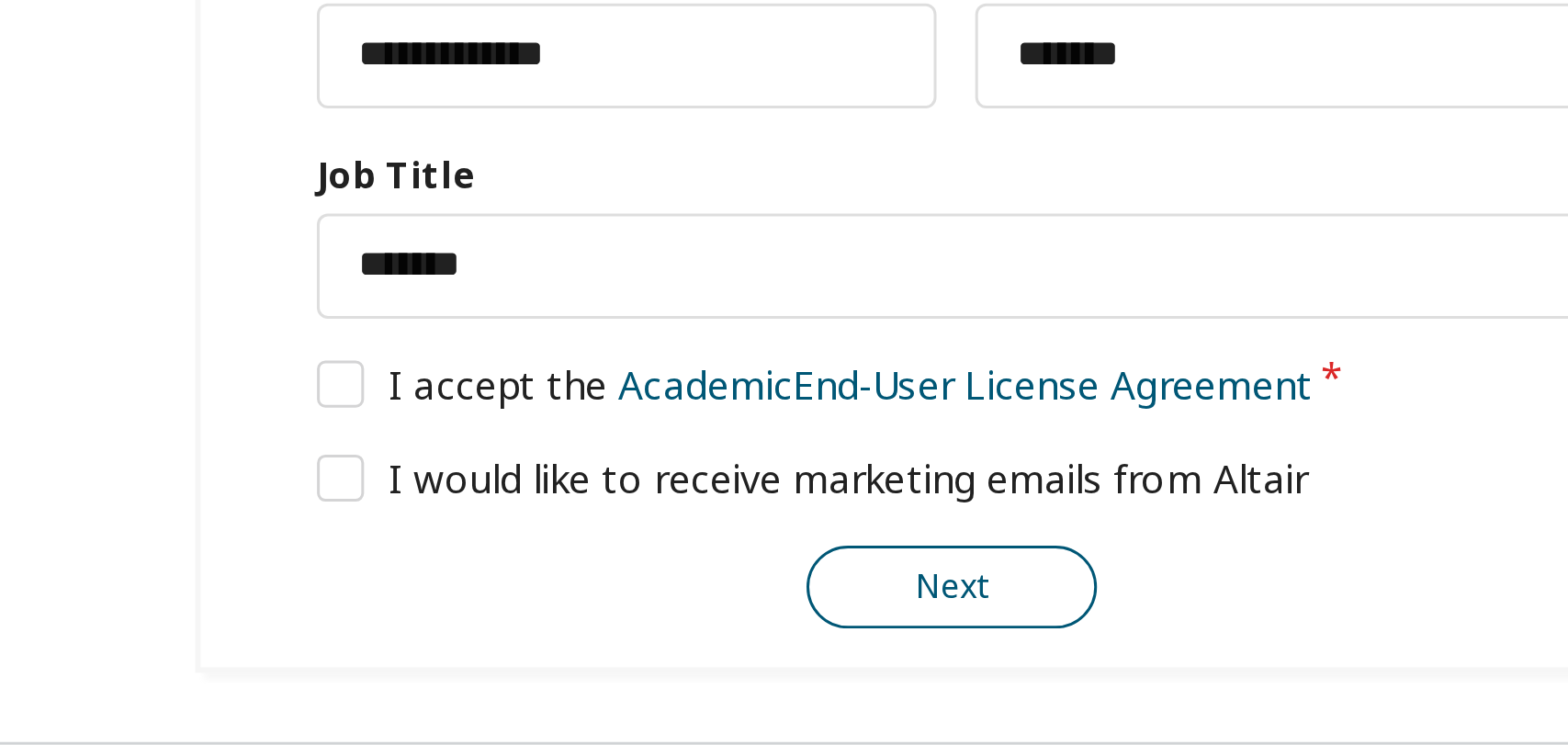 click on "Next" at bounding box center (783, 638) 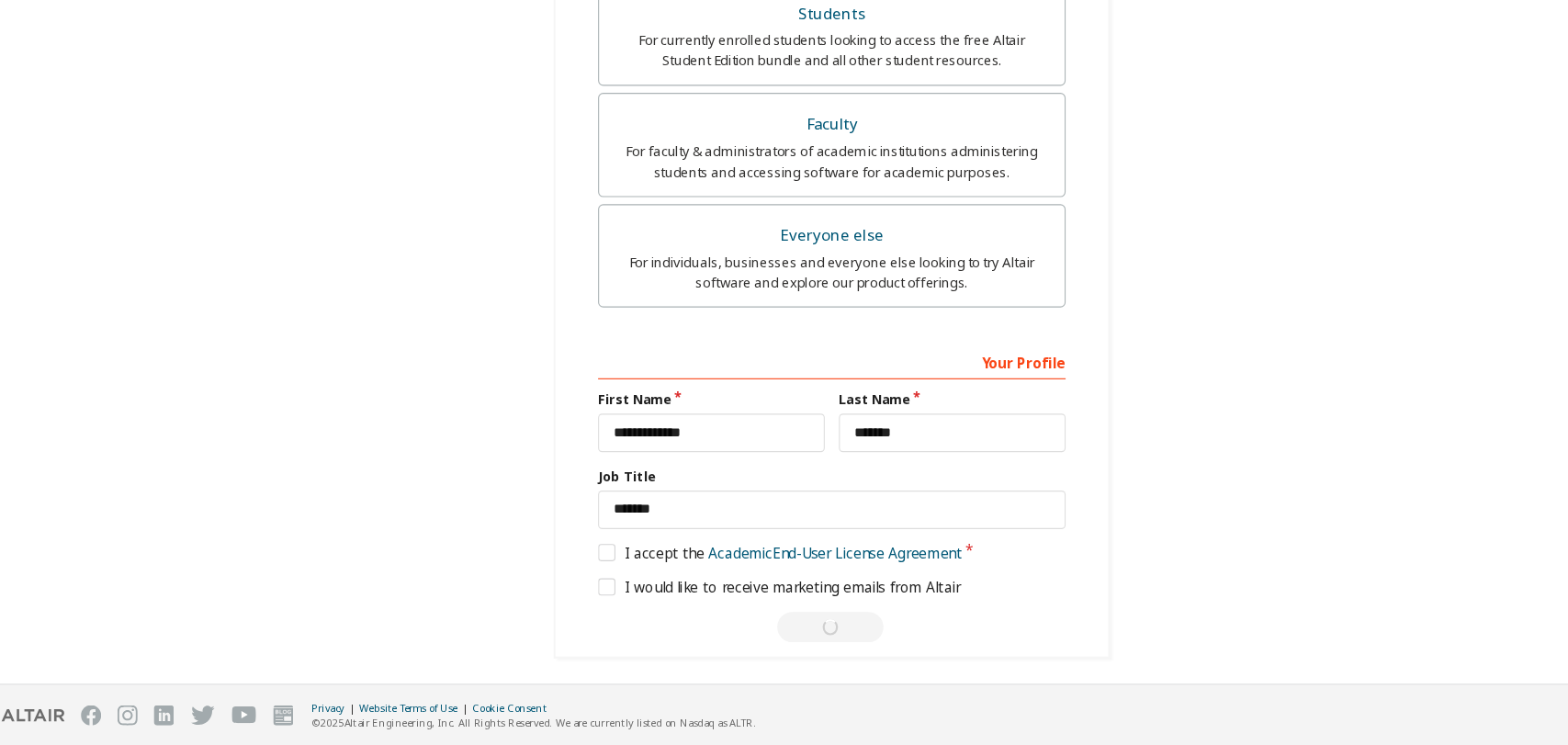 scroll, scrollTop: 0, scrollLeft: 0, axis: both 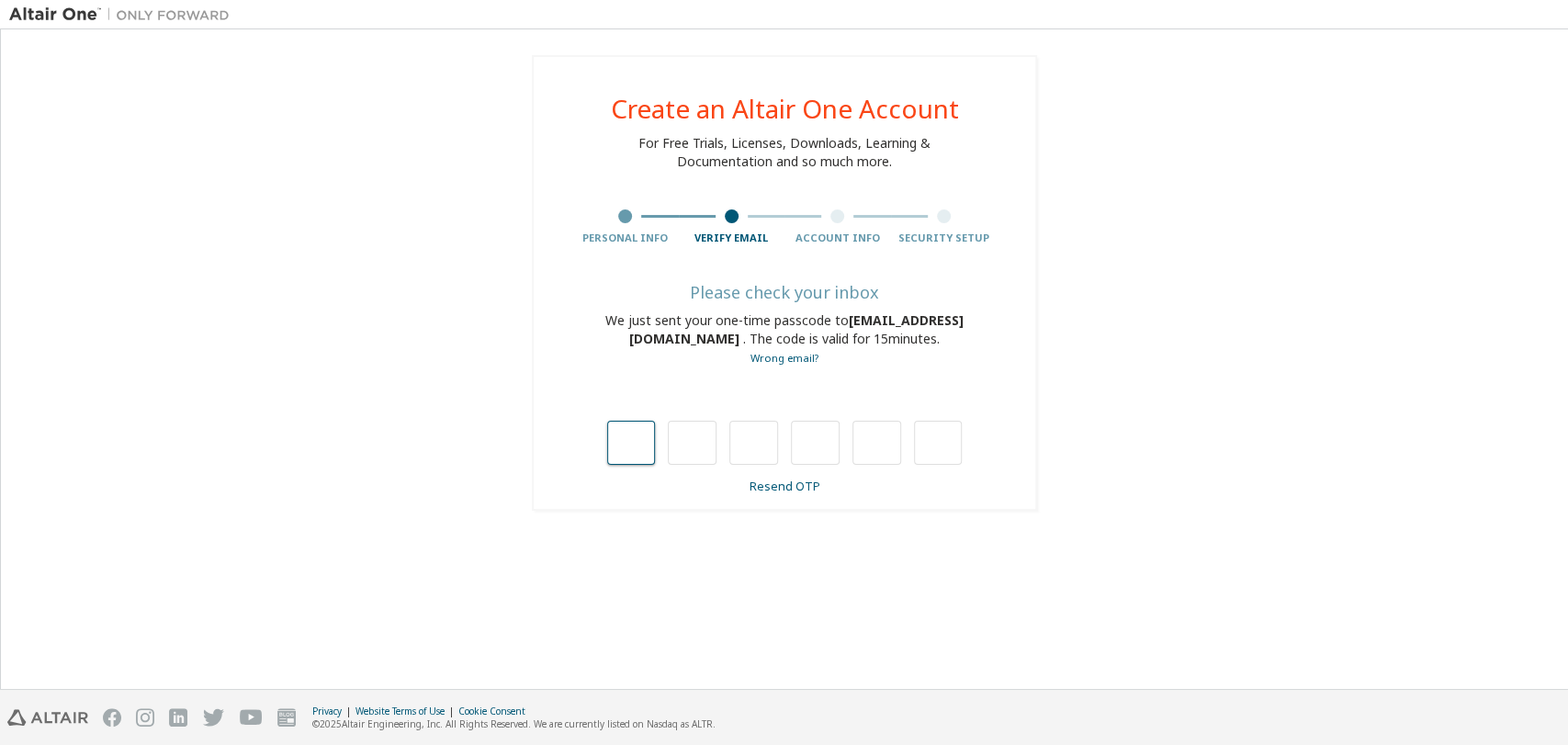 type on "*" 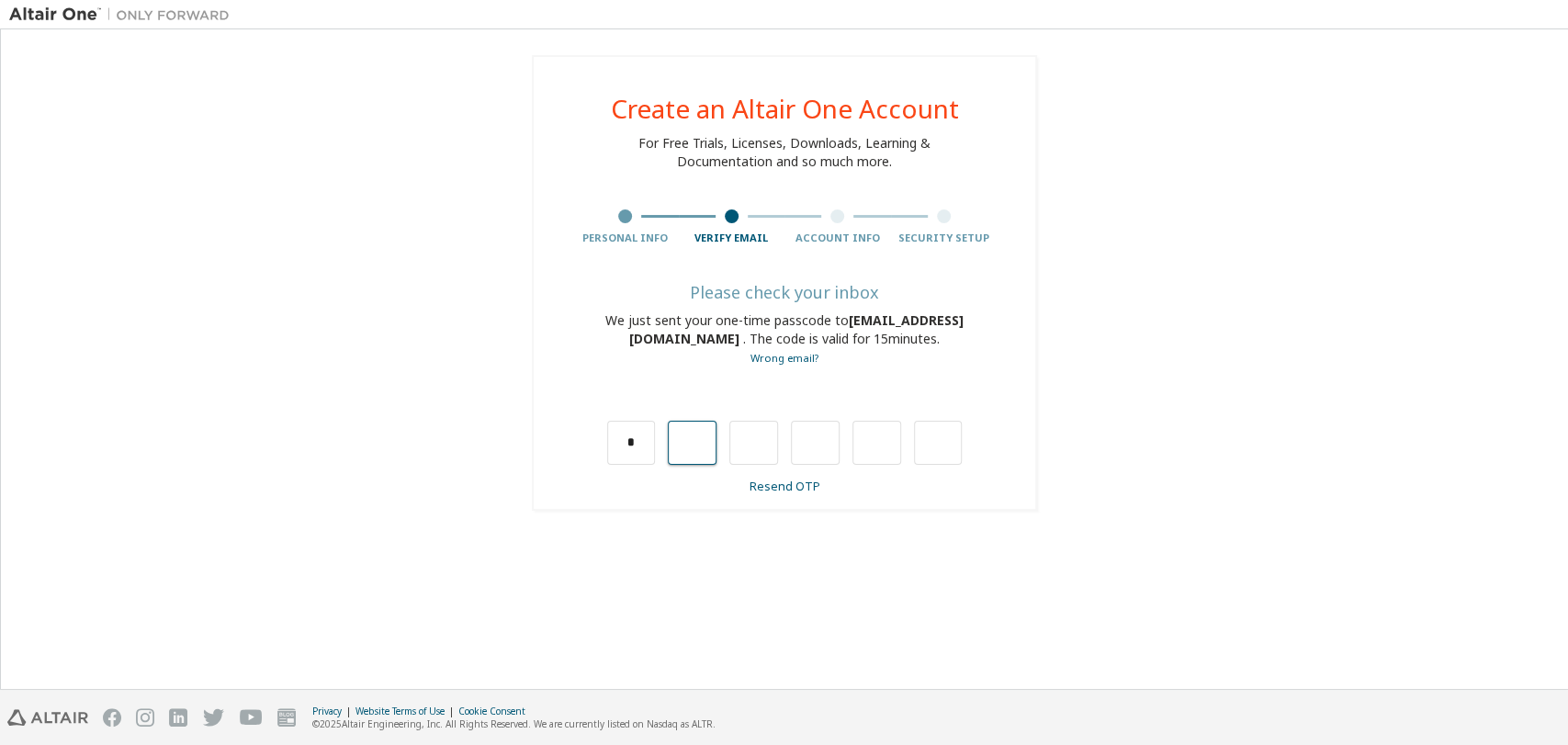type on "*" 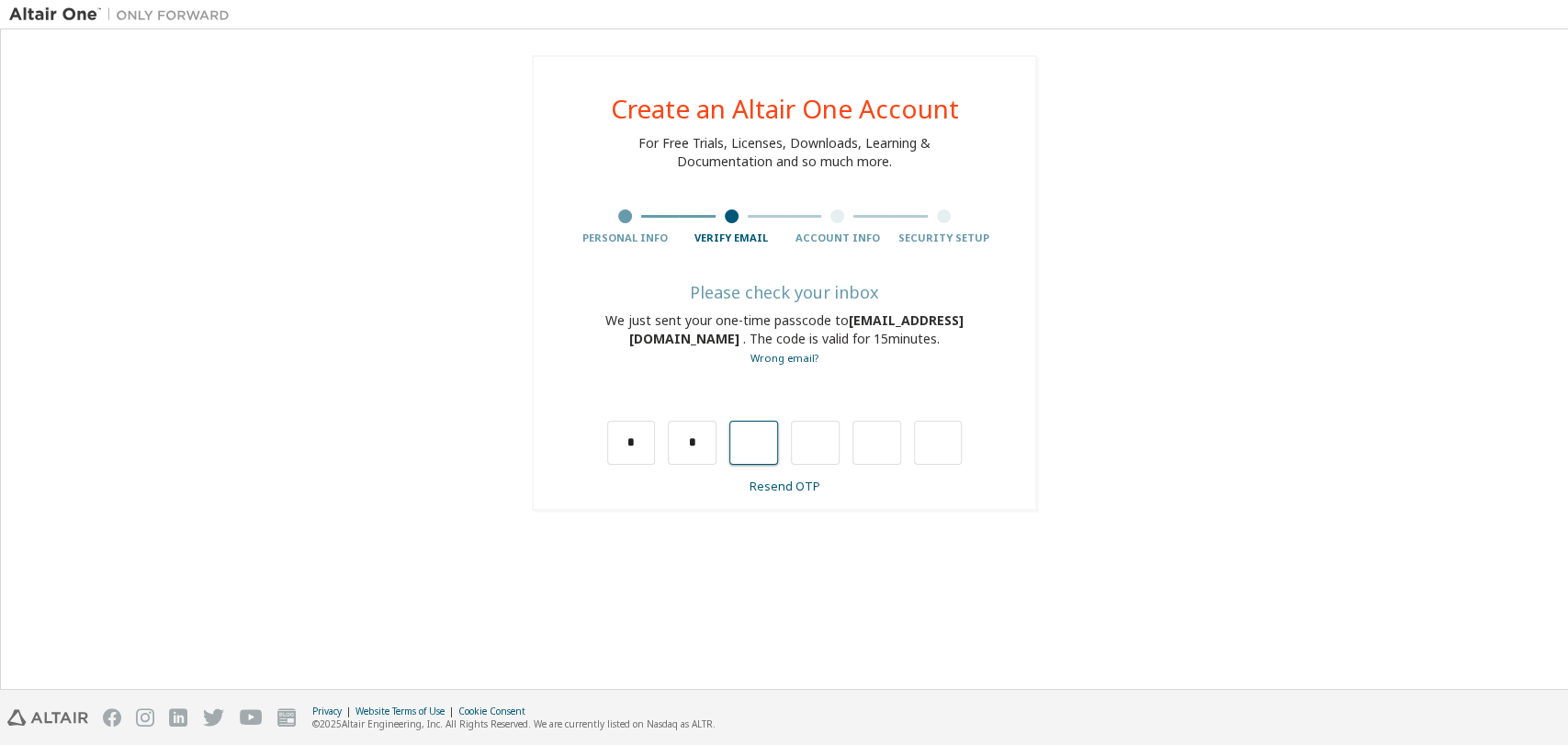 type on "*" 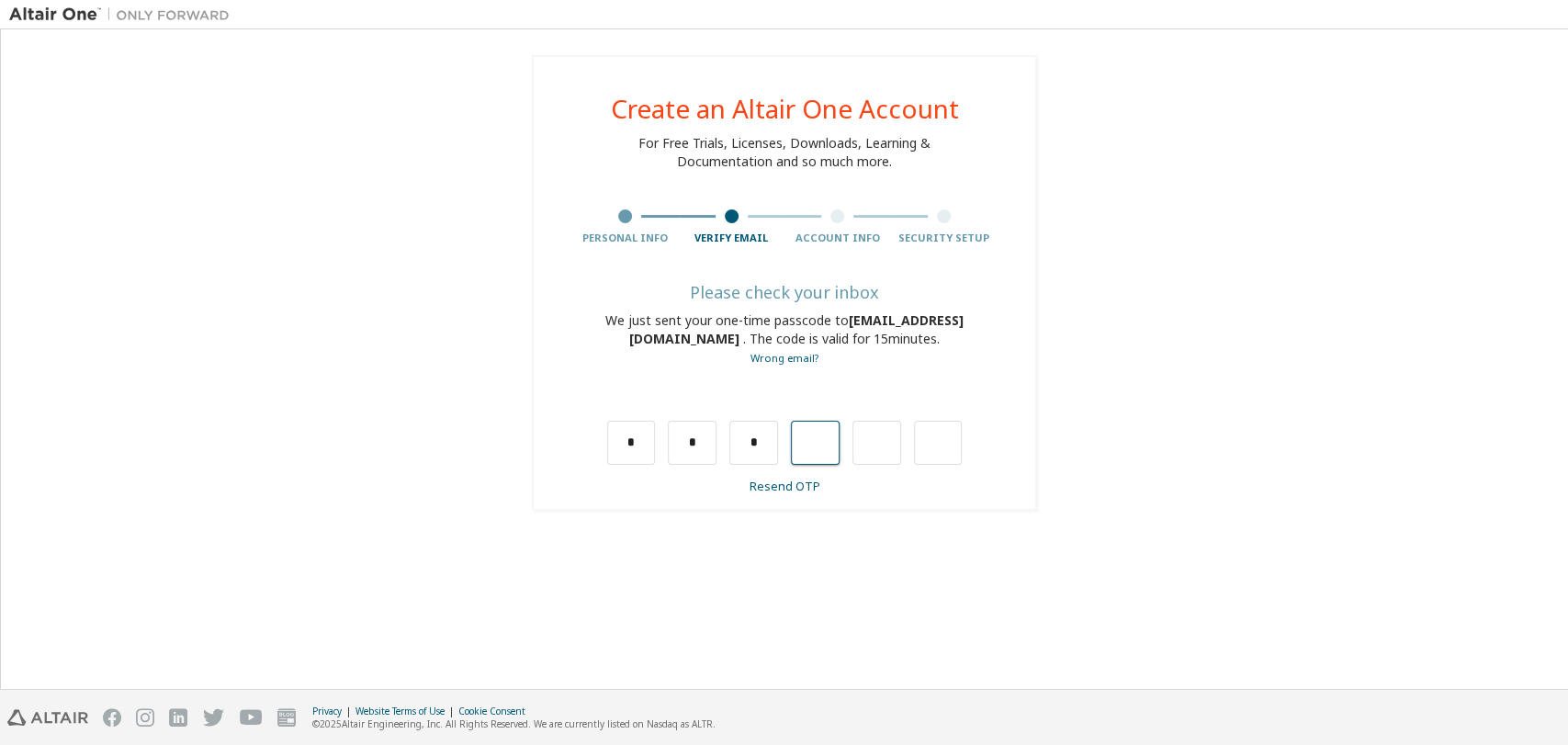 type on "*" 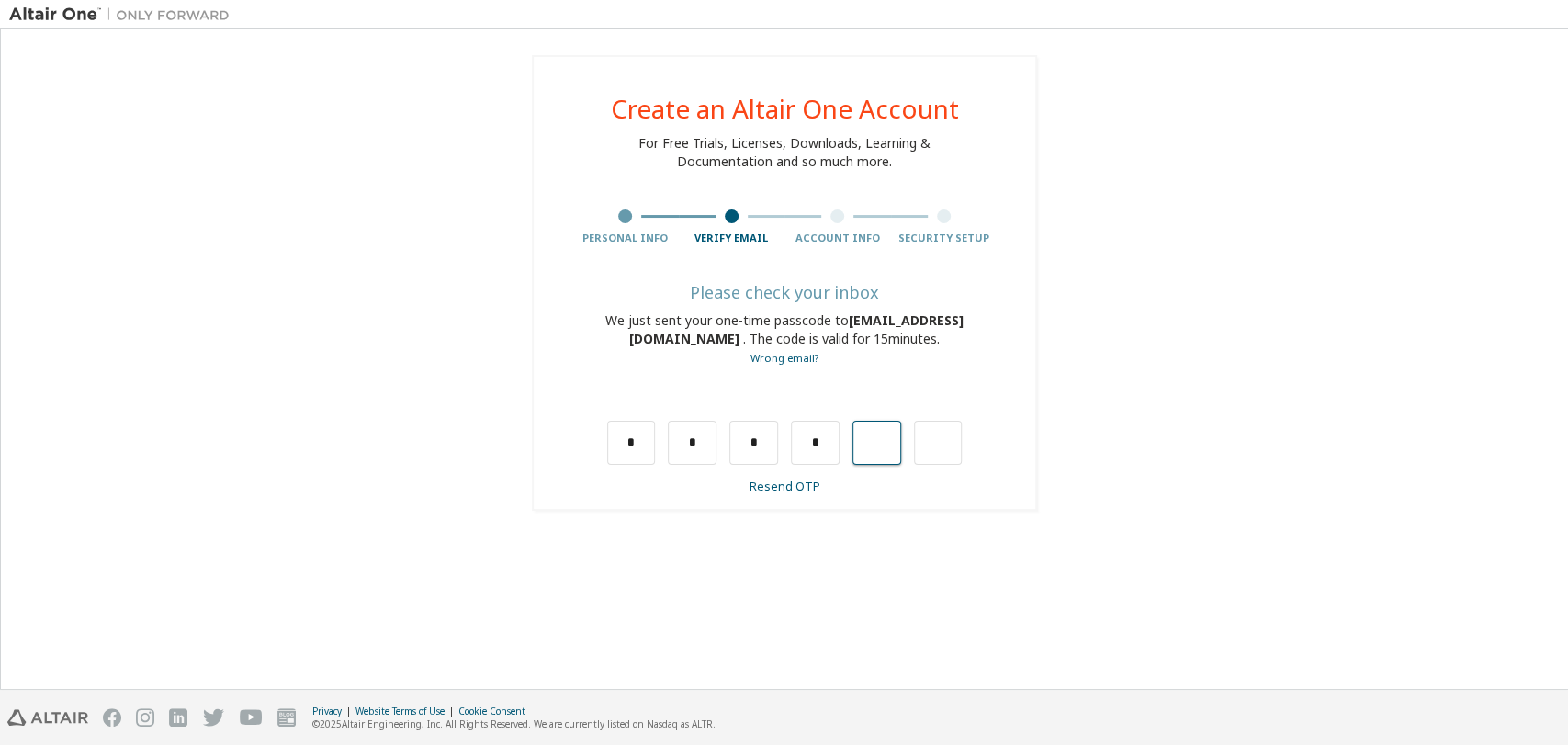 type on "*" 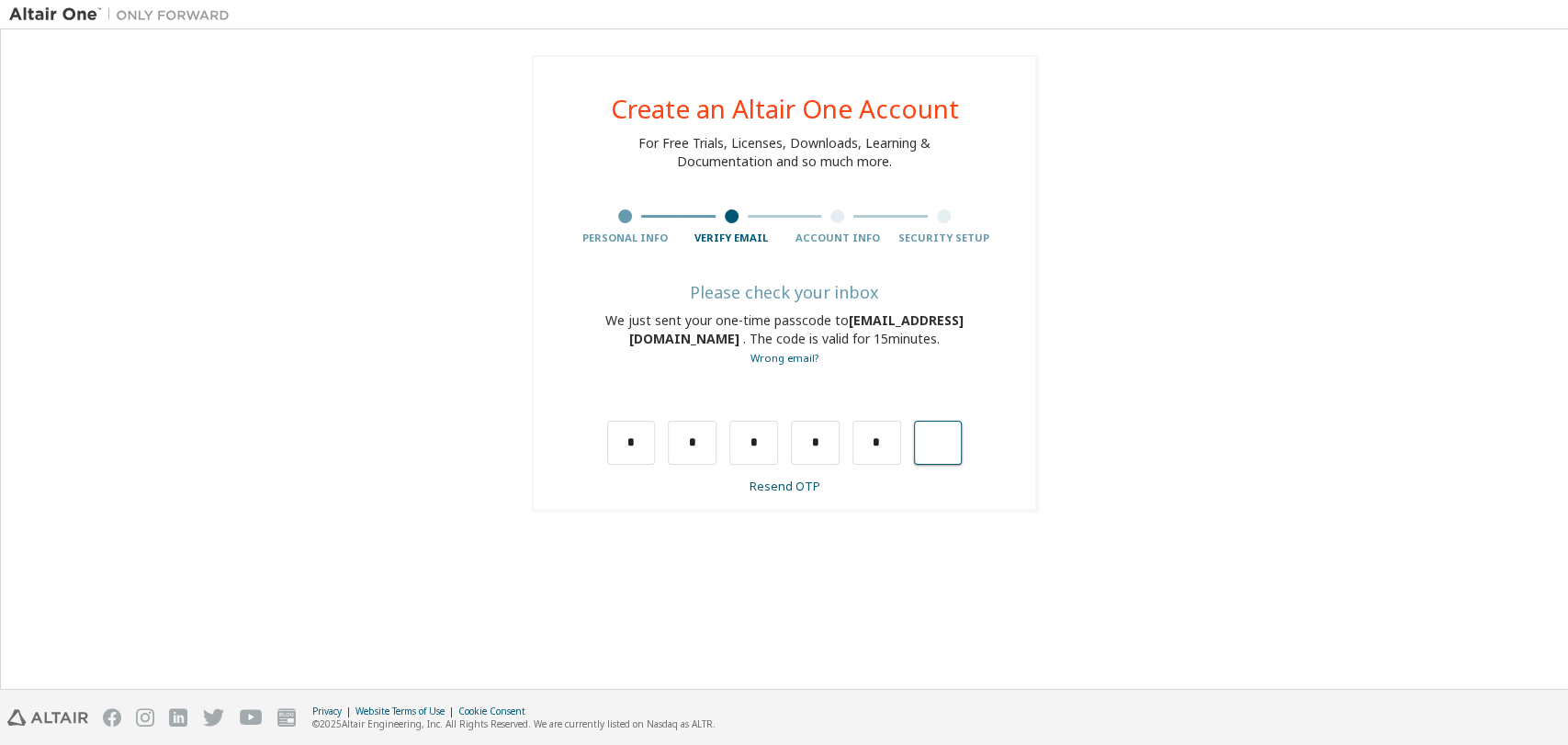 type on "*" 